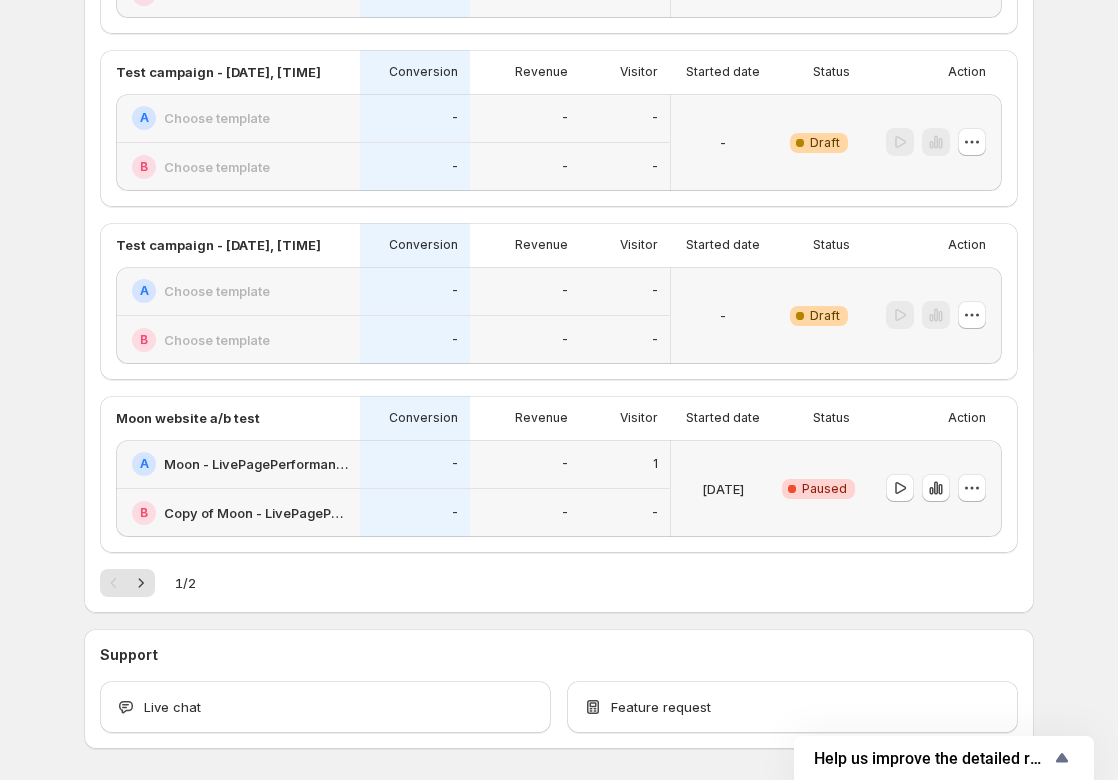 scroll, scrollTop: 1112, scrollLeft: 0, axis: vertical 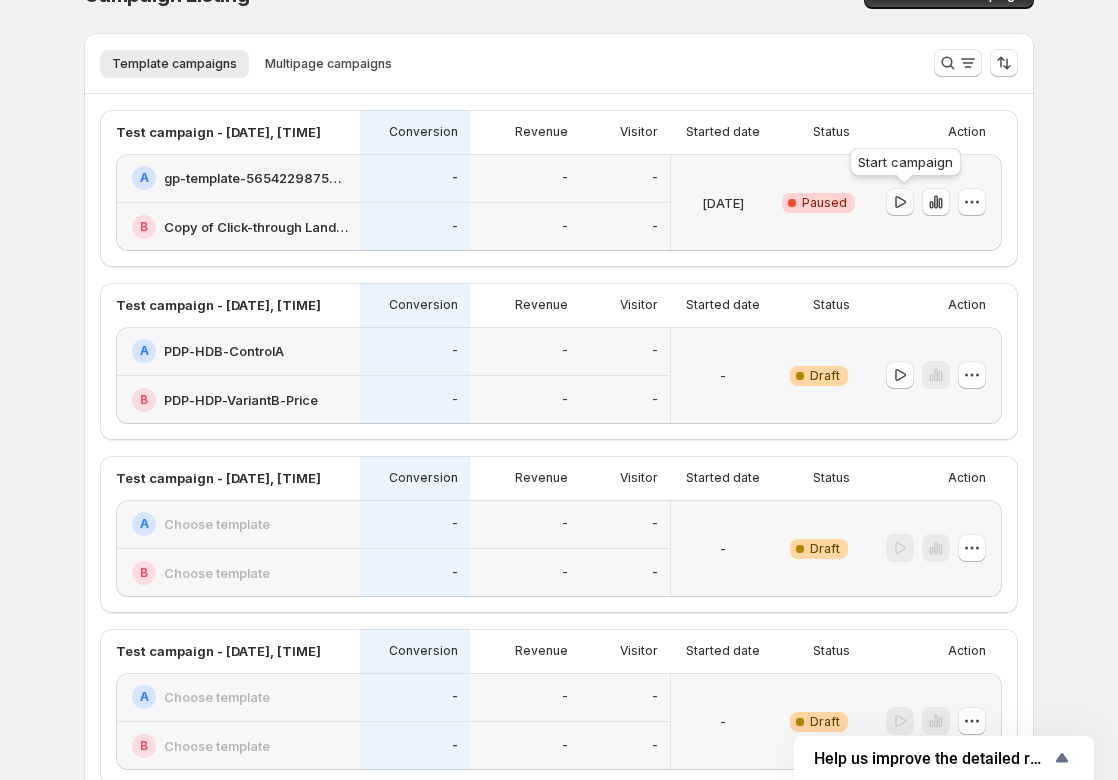 click 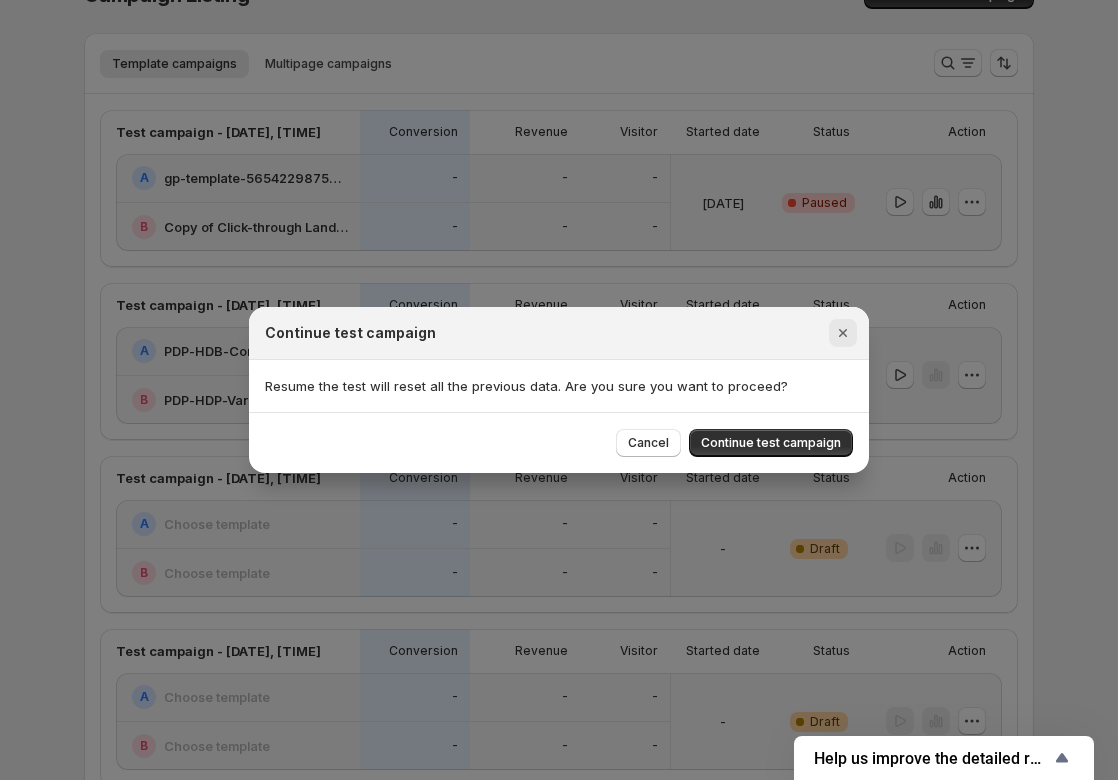 click 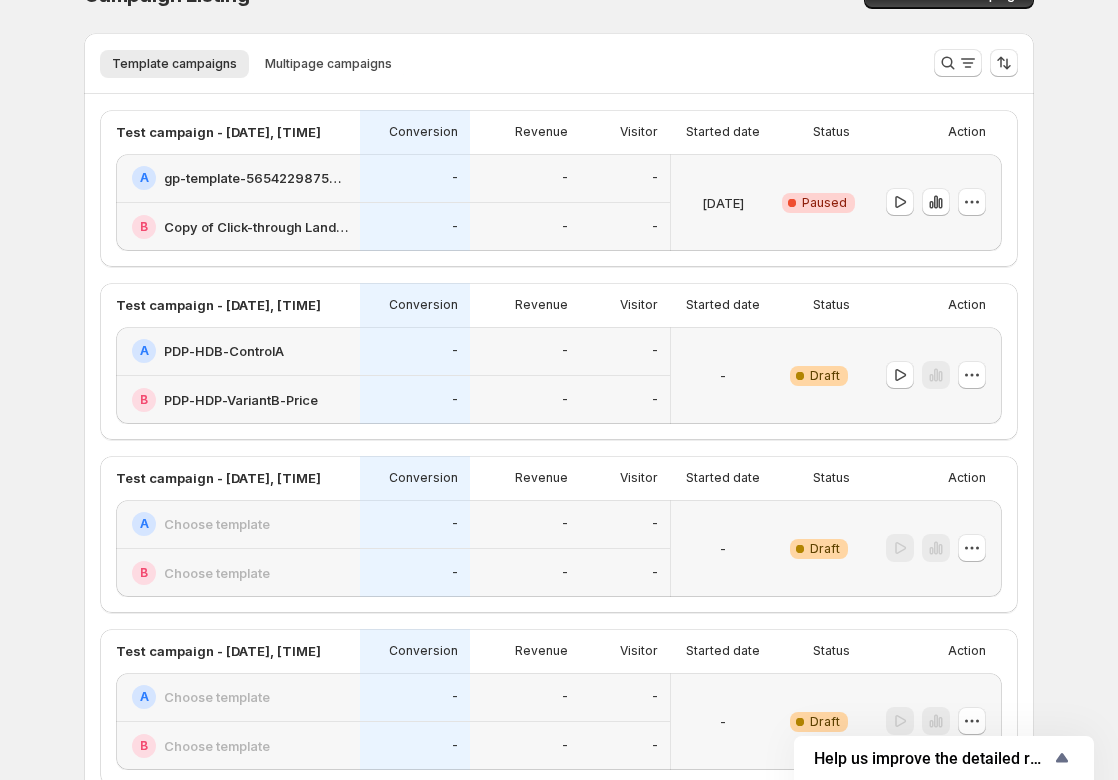 click on "Test campaign - [DATE], [TIME] Conversion Revenue Visitor Started date Status Action A gp-template-565422987587617569 B Copy of Click-through Landing Page - [DATE], [TIME] - - - - - - [DATE] Critical Complete Paused Test campaign - [DATE], [TIME] Conversion Revenue Visitor Started date Status Action A PDP-HDB-ControlA B PDP-HDP-VariantB-Price - - - - - - - Warning Complete Draft Test campaign - [DATE], [TIME] Conversion Revenue Visitor Started date Status Action A Choose template B Choose template - - - - - - - Warning Complete Draft Test campaign - [DATE], [TIME] Conversion Revenue Visitor Started date Status Action A Choose template B Choose template - - - - - - - Warning Complete Draft Moon website a/b test Conversion Revenue Visitor Started date Status Action A Moon - LivePagePerformane - [c9e22c-3.myshopify.com] B Copy of Moon - LivePagePerformane - [c9e22c-3.myshopify.com] - - - - 1 - [DATE] Critical Complete Paused Instant - Advertorial Conversion Revenue Visitor Started date Status A" at bounding box center (559, 967) 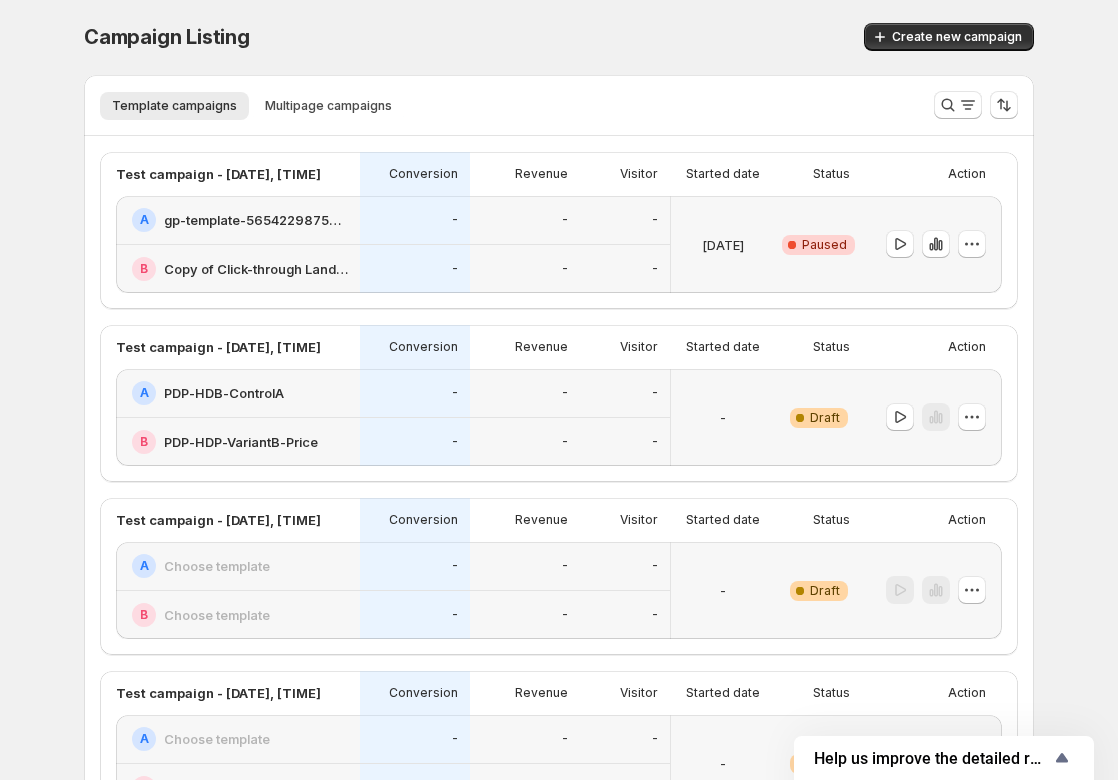 scroll, scrollTop: 0, scrollLeft: 0, axis: both 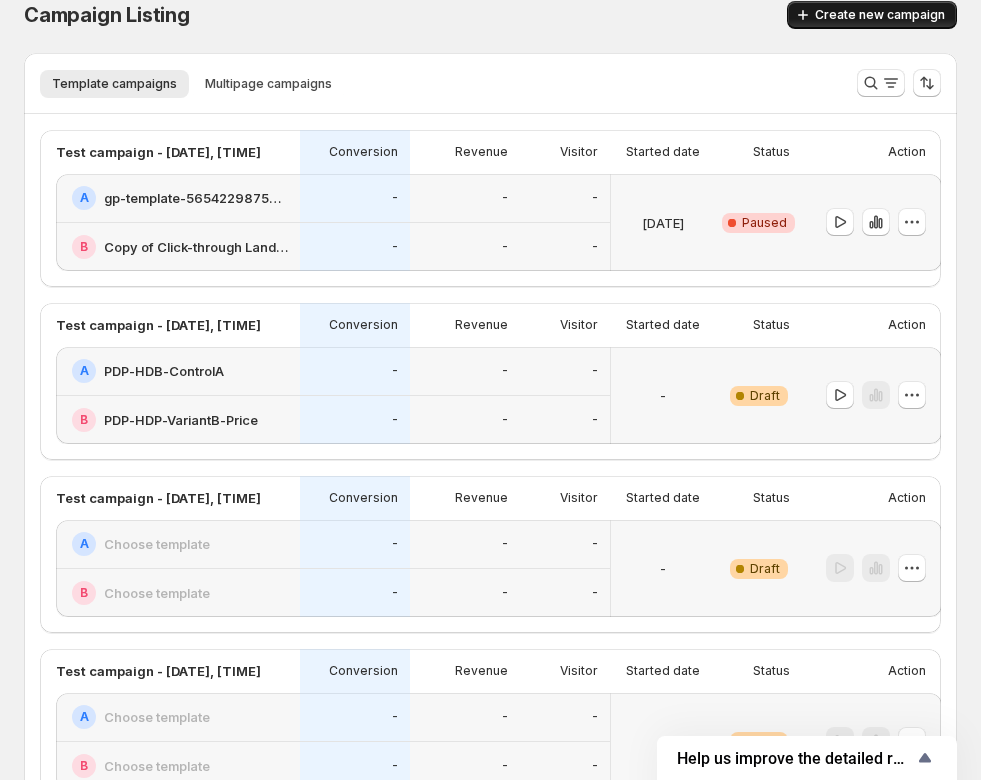 click on "Create new campaign" at bounding box center [880, 15] 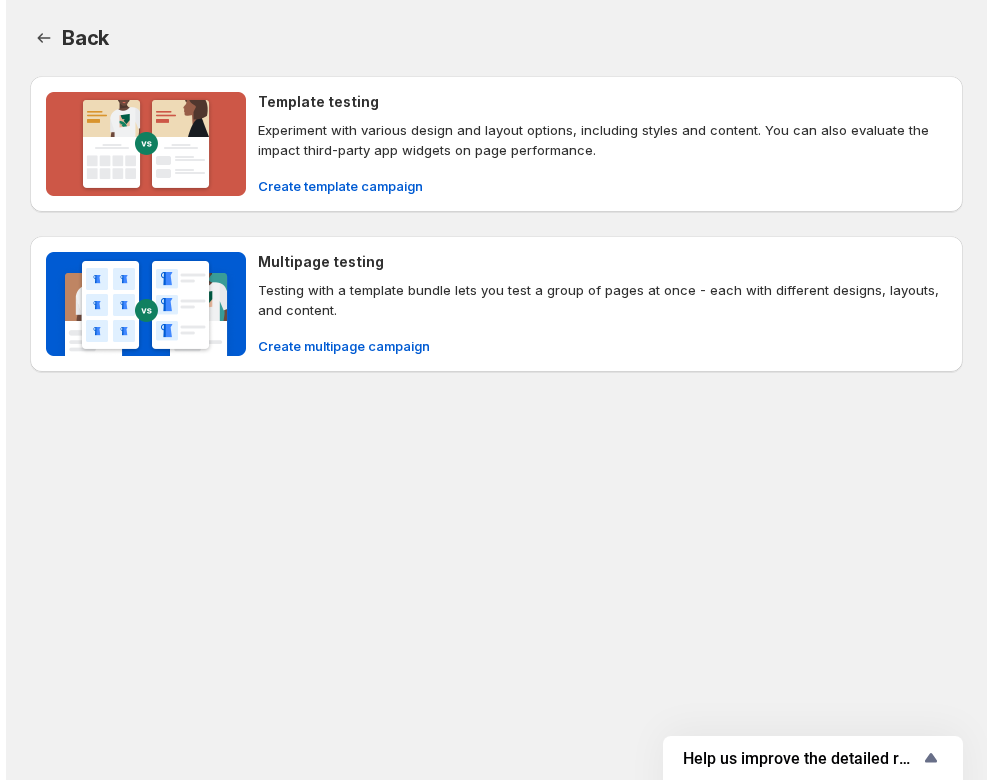 scroll, scrollTop: 0, scrollLeft: 0, axis: both 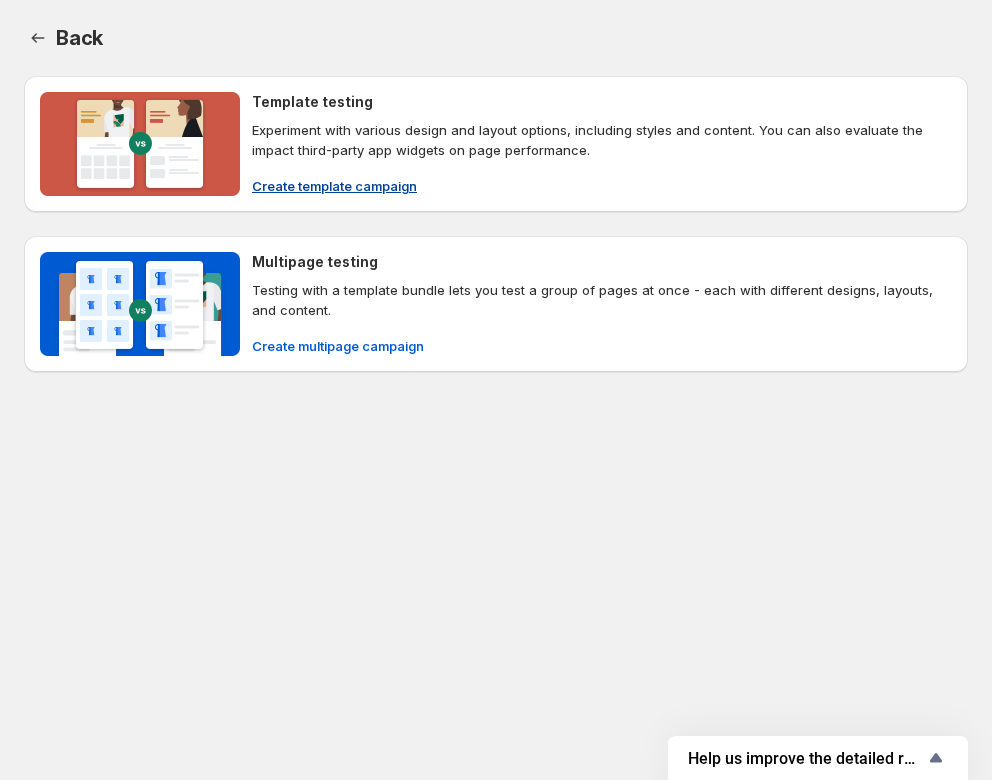click on "Template testing Experiment with various design and layout options, including styles and content. You can also evaluate the impact third-party app widgets on page performance. Create template campaign" at bounding box center [602, 144] 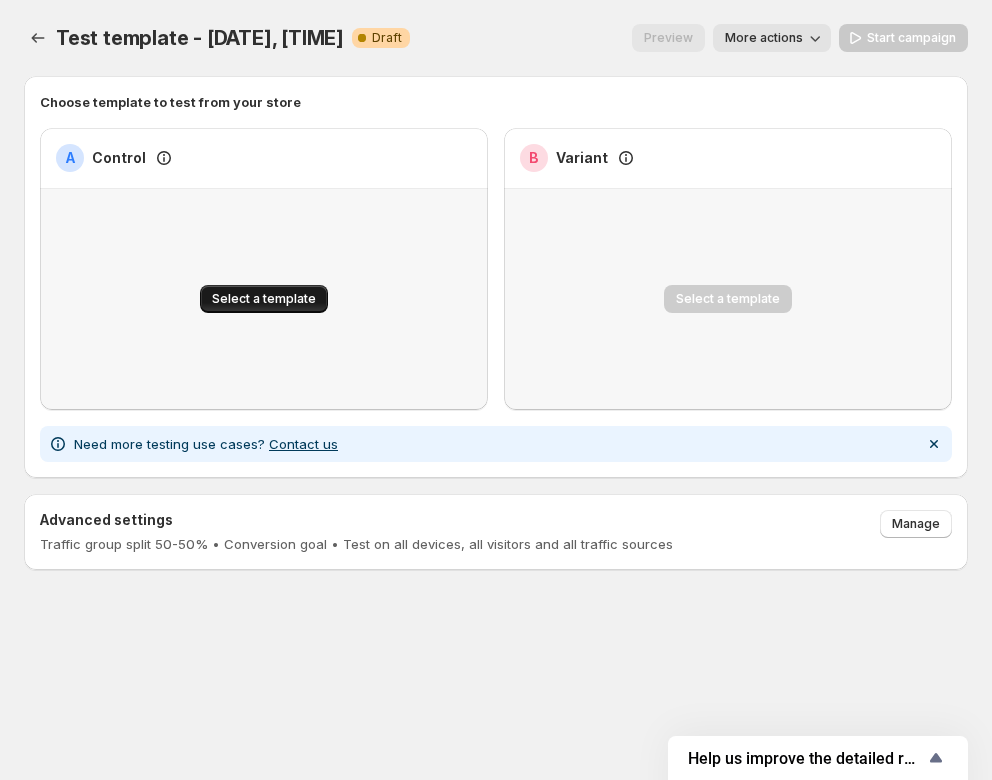 click on "Select a template" at bounding box center (264, 299) 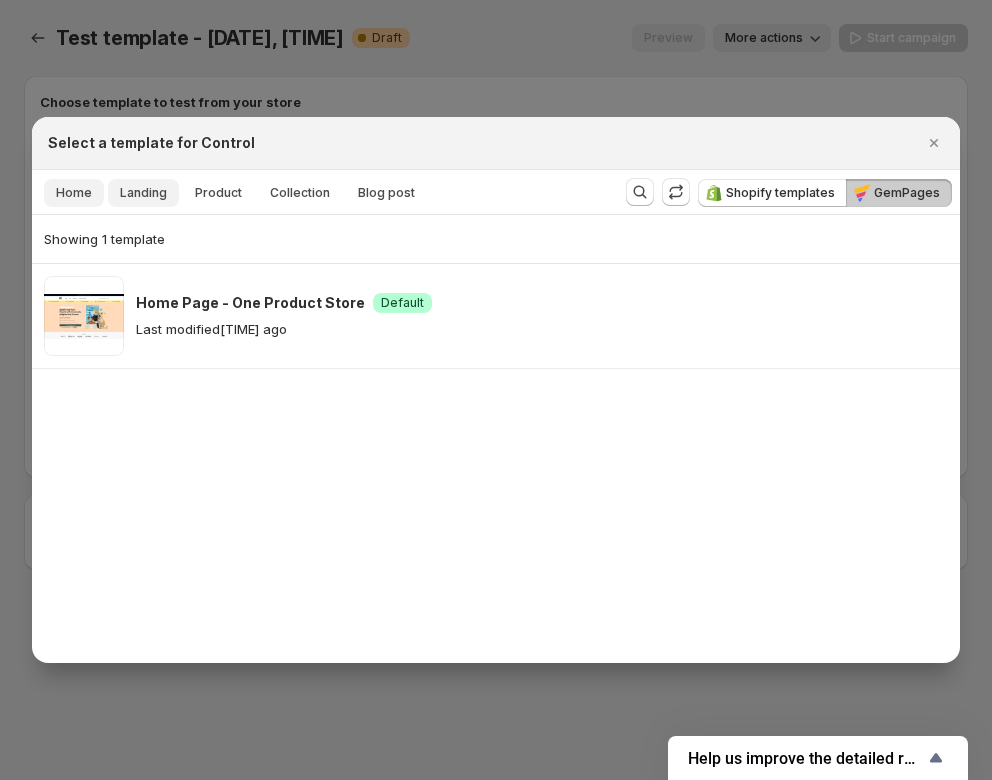 click on "Landing" at bounding box center (143, 193) 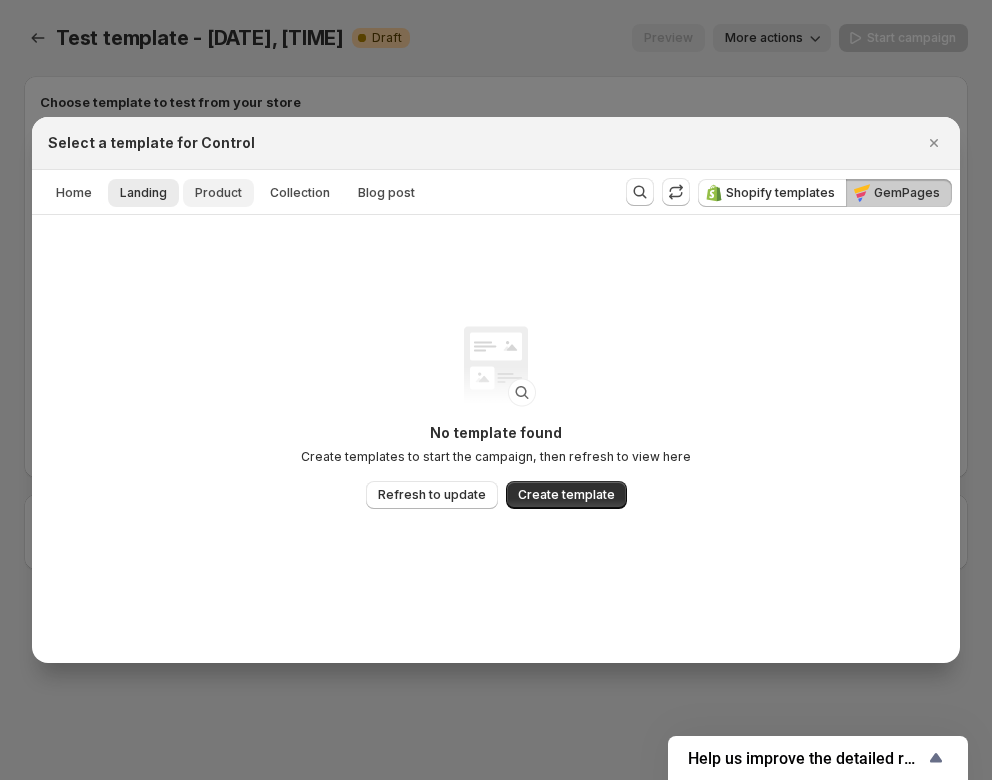 click on "Product" at bounding box center [218, 193] 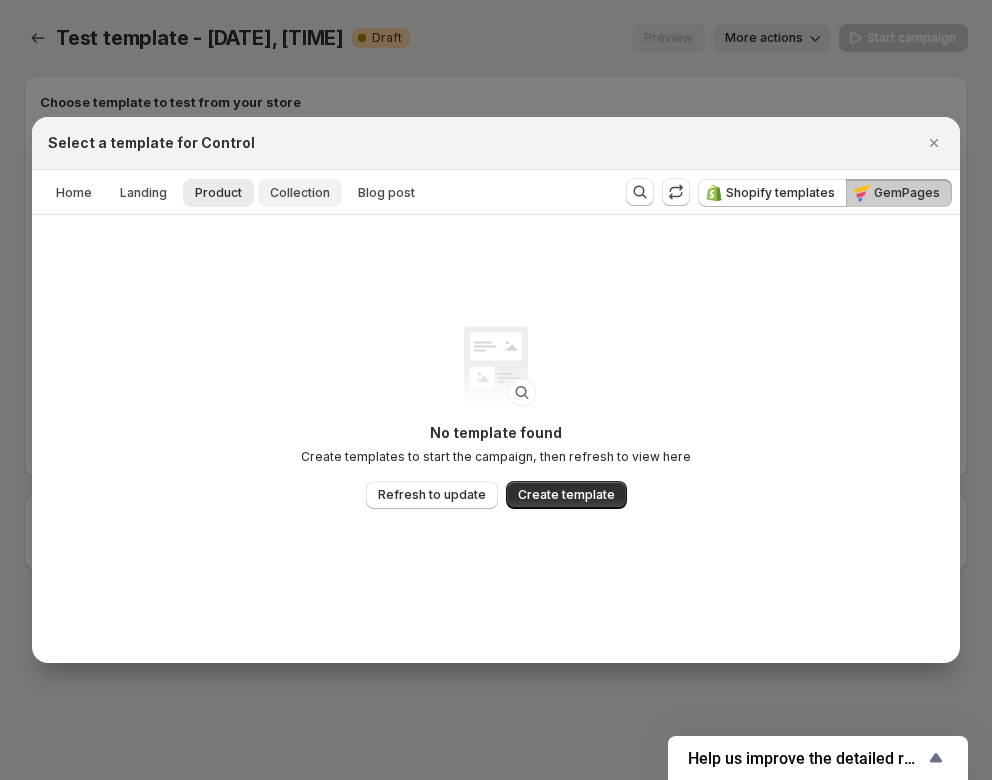 click on "Collection" at bounding box center [300, 193] 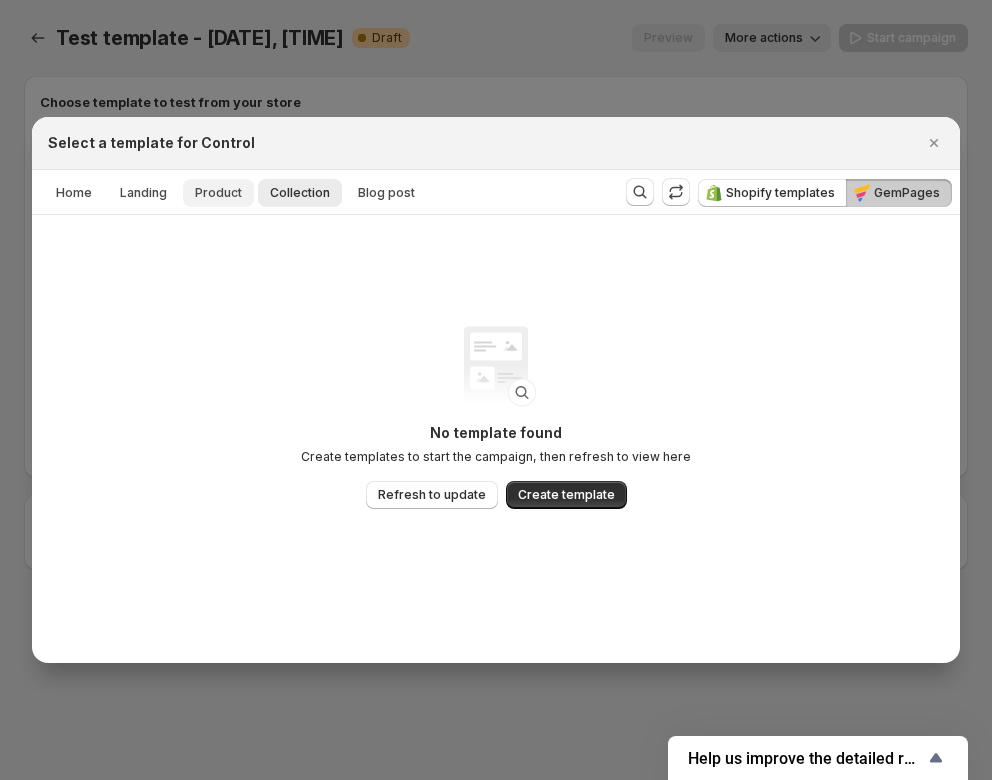 click on "Product" at bounding box center (218, 193) 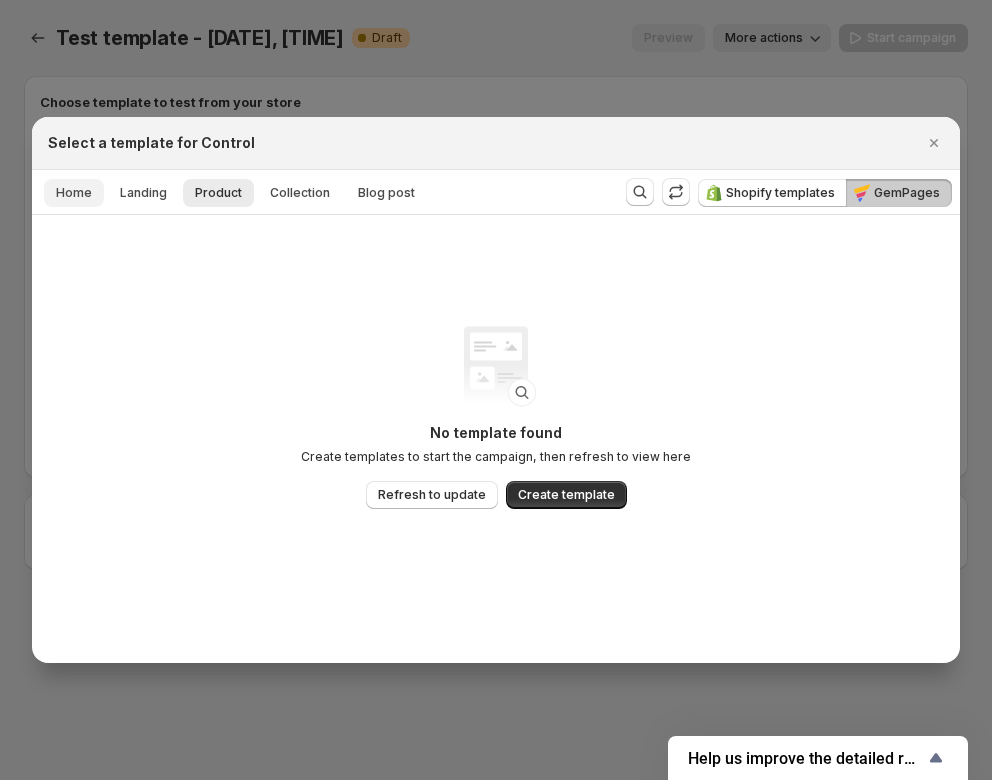 click on "Home" at bounding box center [74, 193] 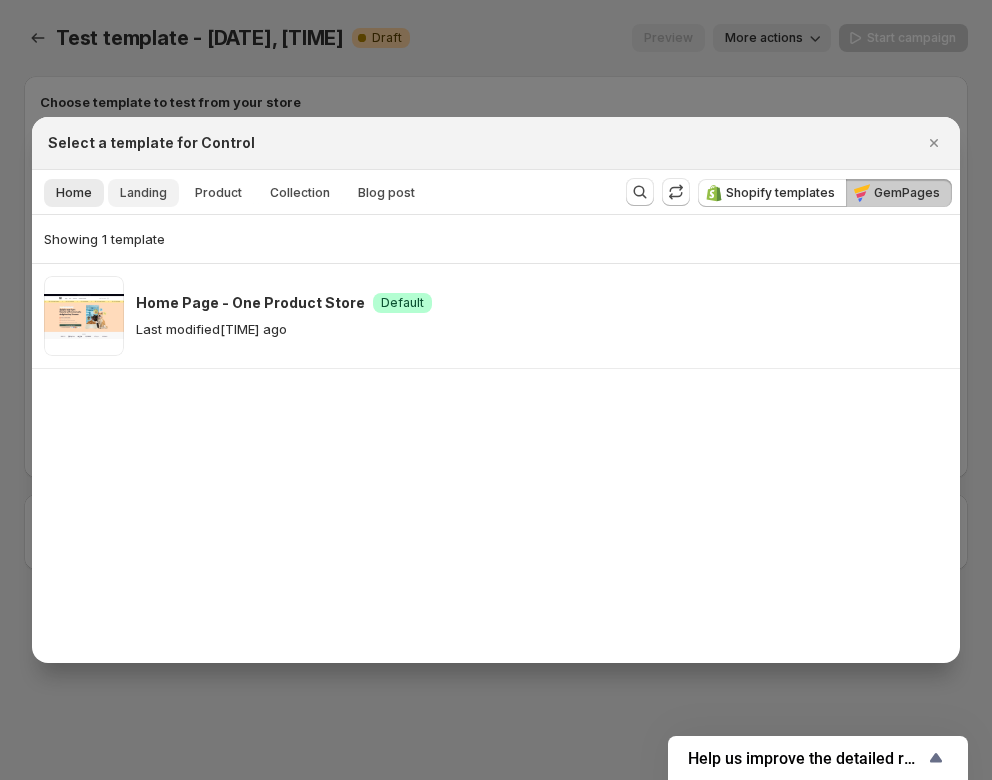 click on "Landing" at bounding box center [143, 193] 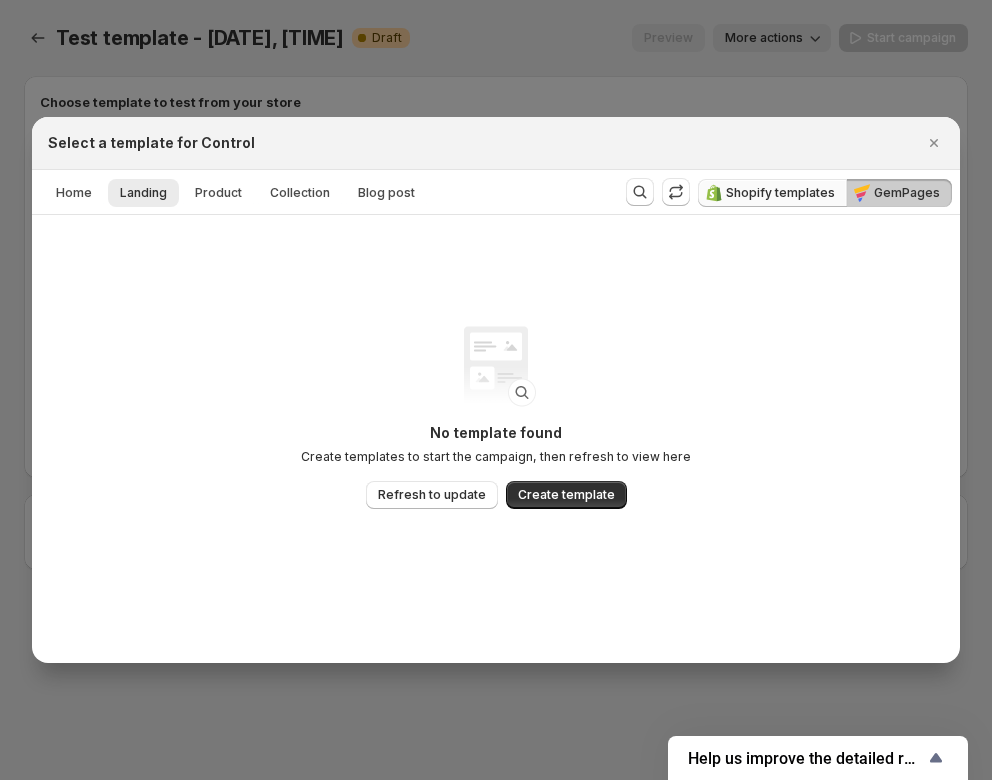 click on "Shopify templates" at bounding box center [780, 193] 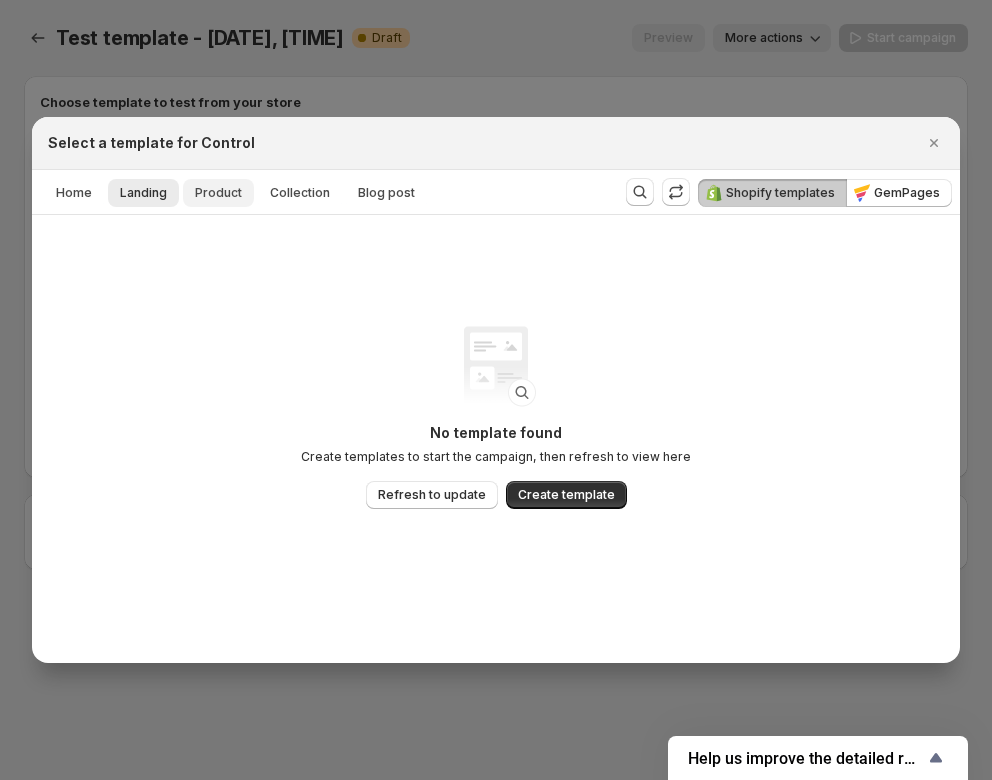 click on "Product" at bounding box center [218, 193] 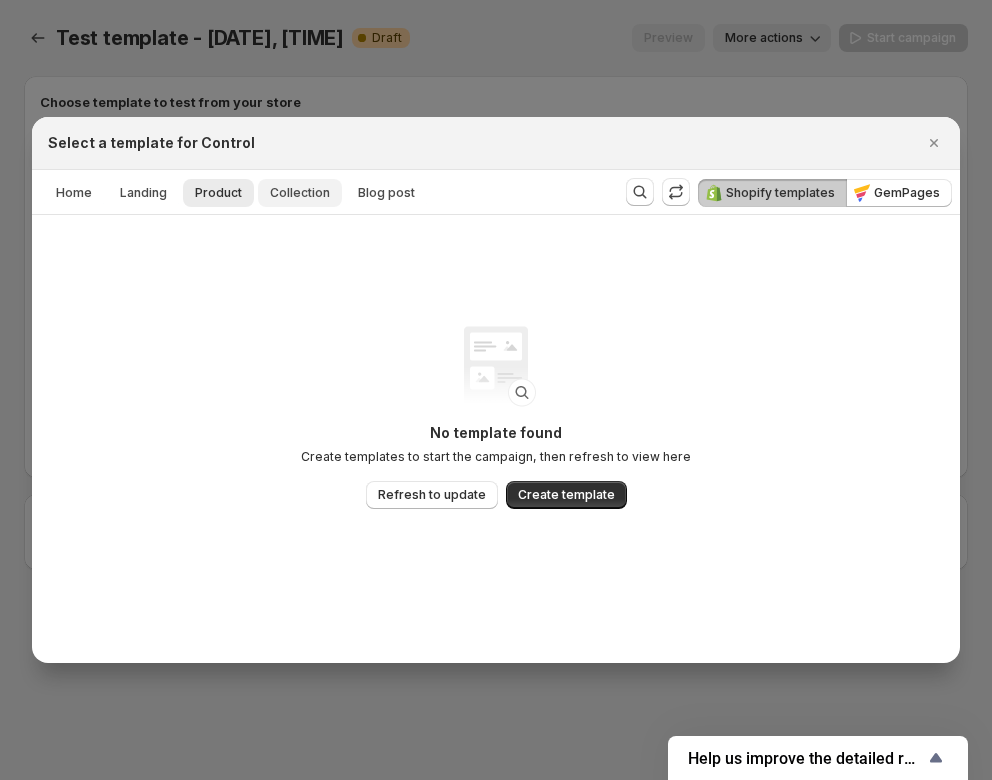 click on "Collection" at bounding box center (300, 193) 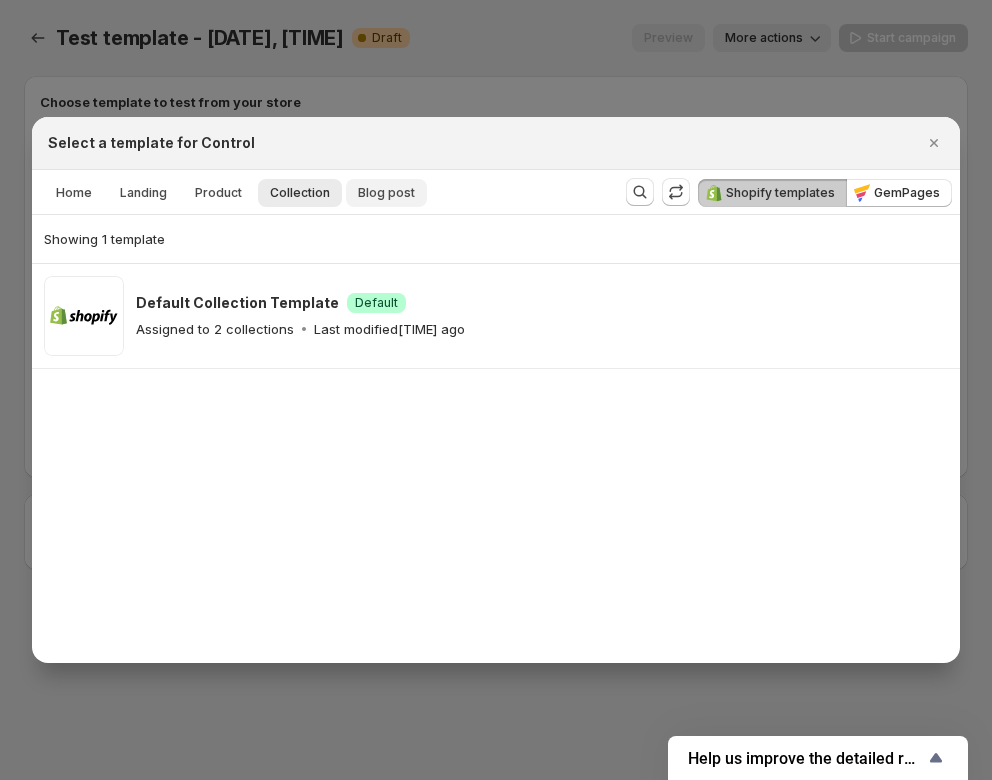 click on "Blog post" at bounding box center [386, 193] 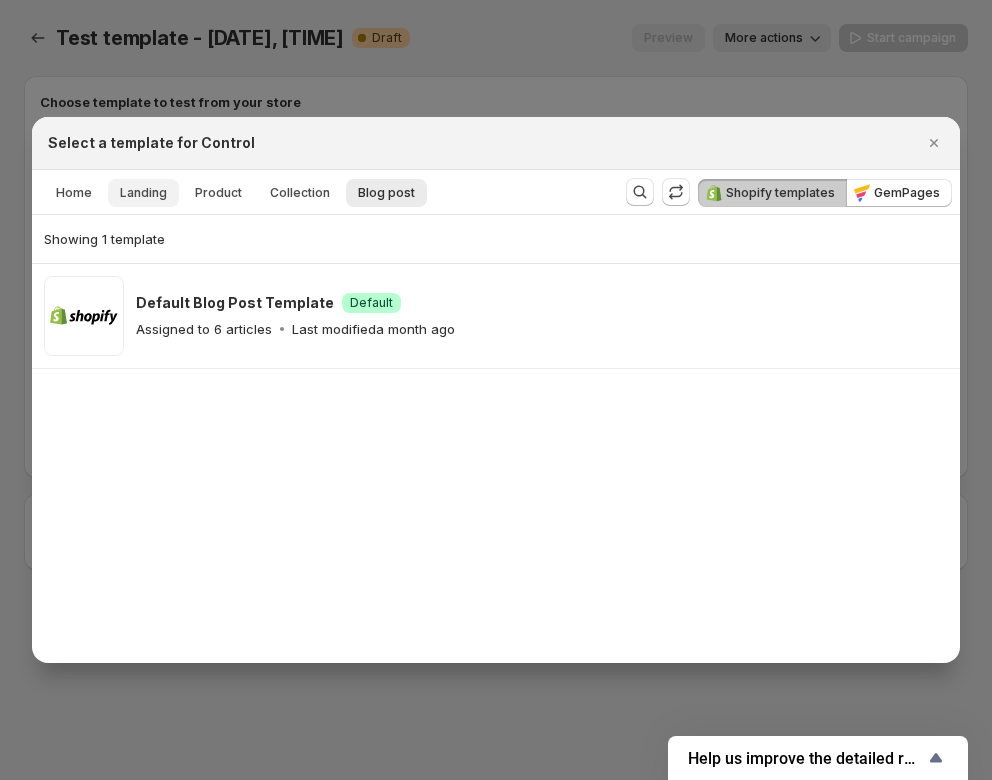 click on "Landing" at bounding box center [143, 193] 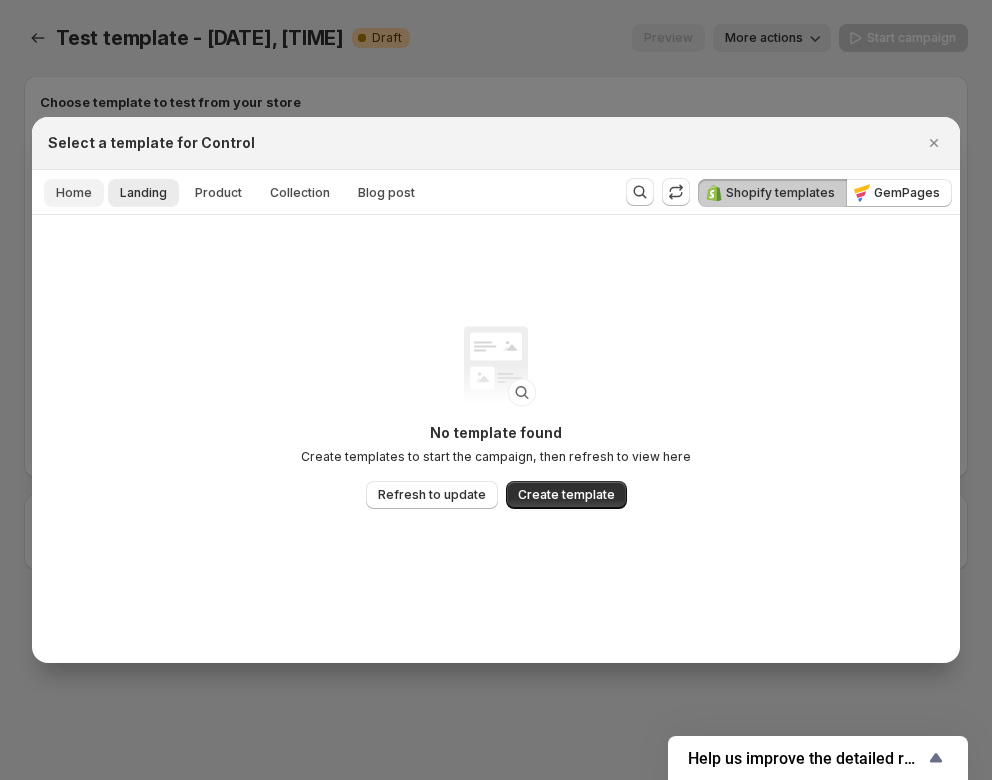 click on "Home" at bounding box center (74, 193) 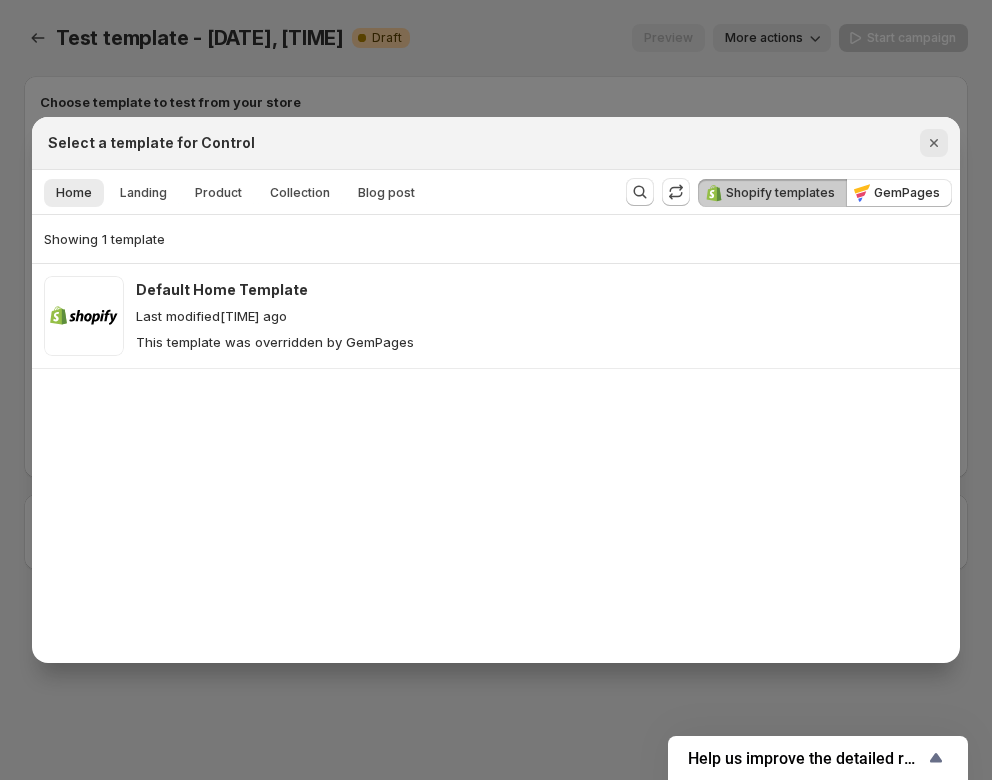 click 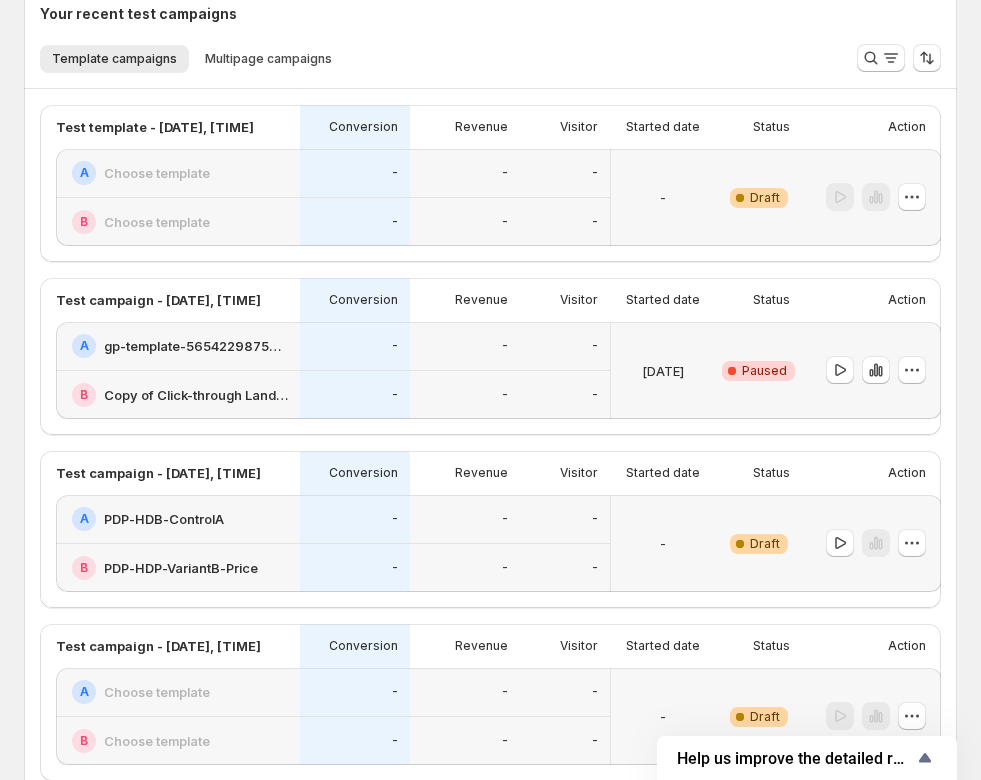 scroll, scrollTop: 645, scrollLeft: 0, axis: vertical 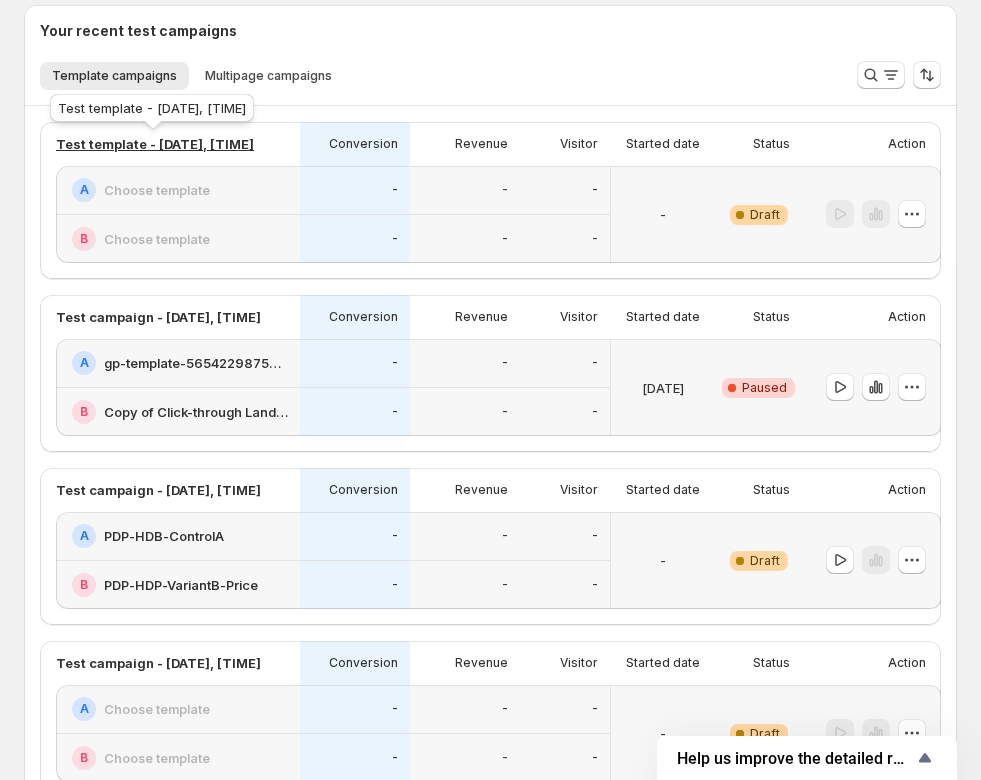 click on "Test template - [DATE], [TIME]" at bounding box center [155, 144] 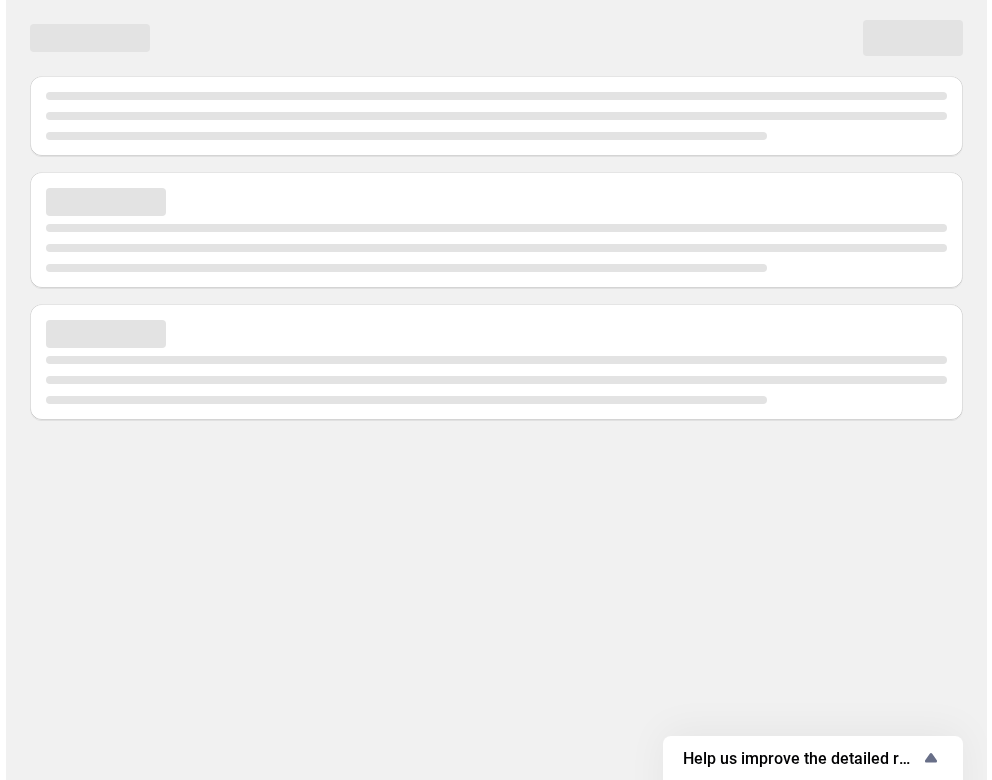 scroll, scrollTop: 0, scrollLeft: 0, axis: both 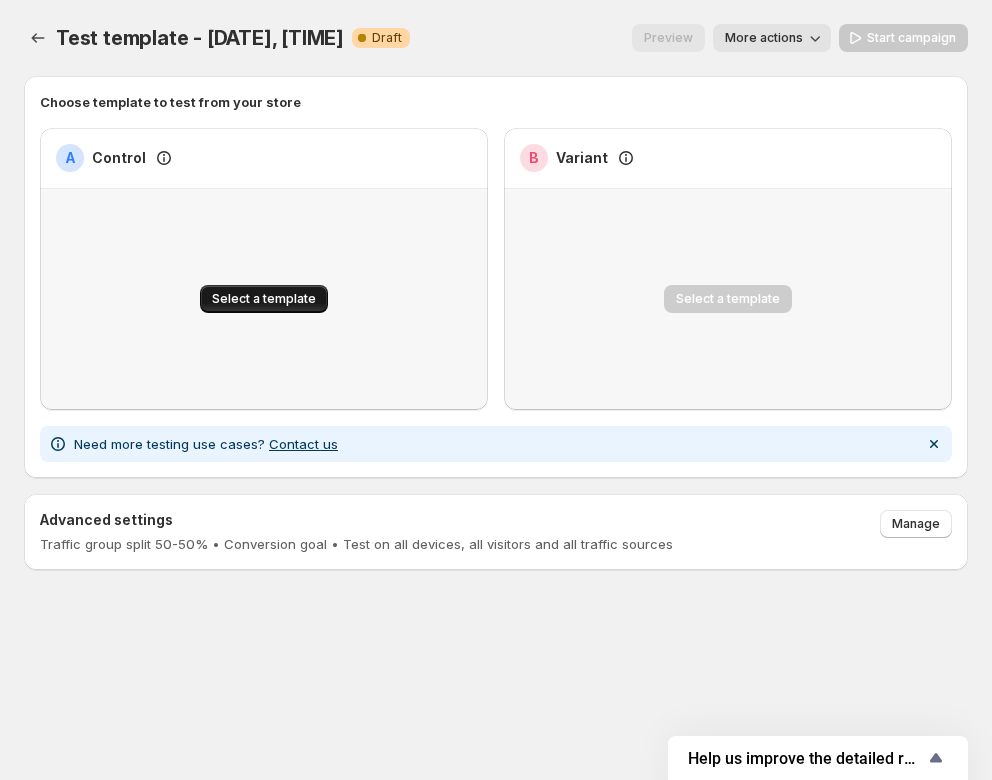 click on "Select a template" at bounding box center [264, 299] 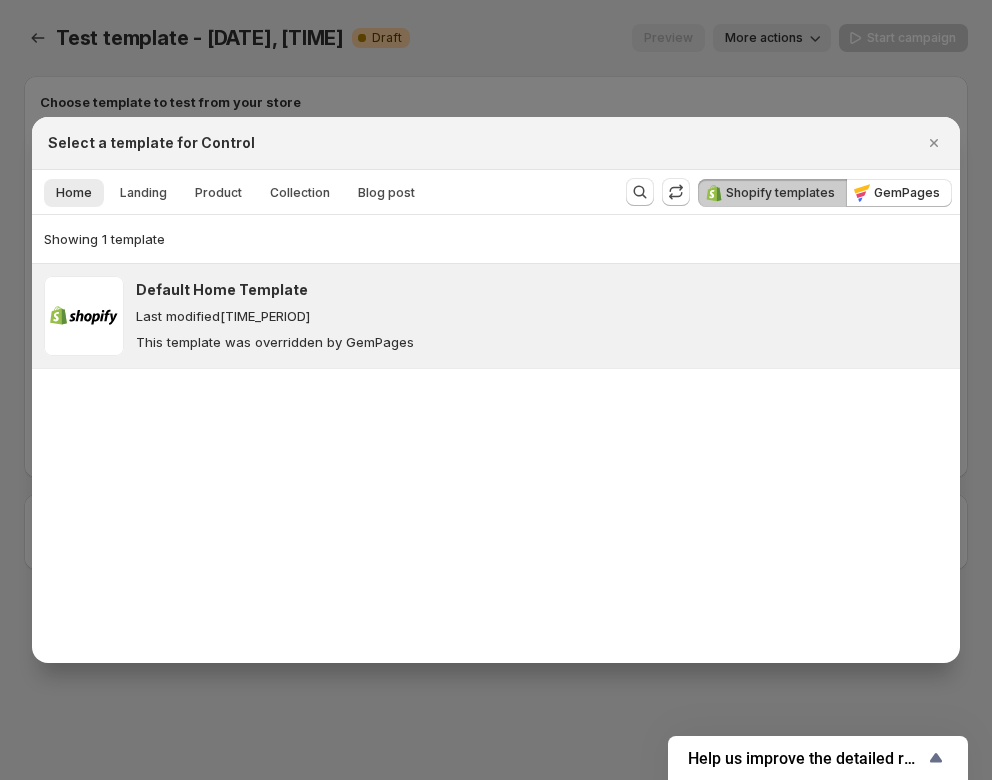 click on "Default Home Template Last modified  4 months ago This template was overridden by GemPages" at bounding box center [542, 316] 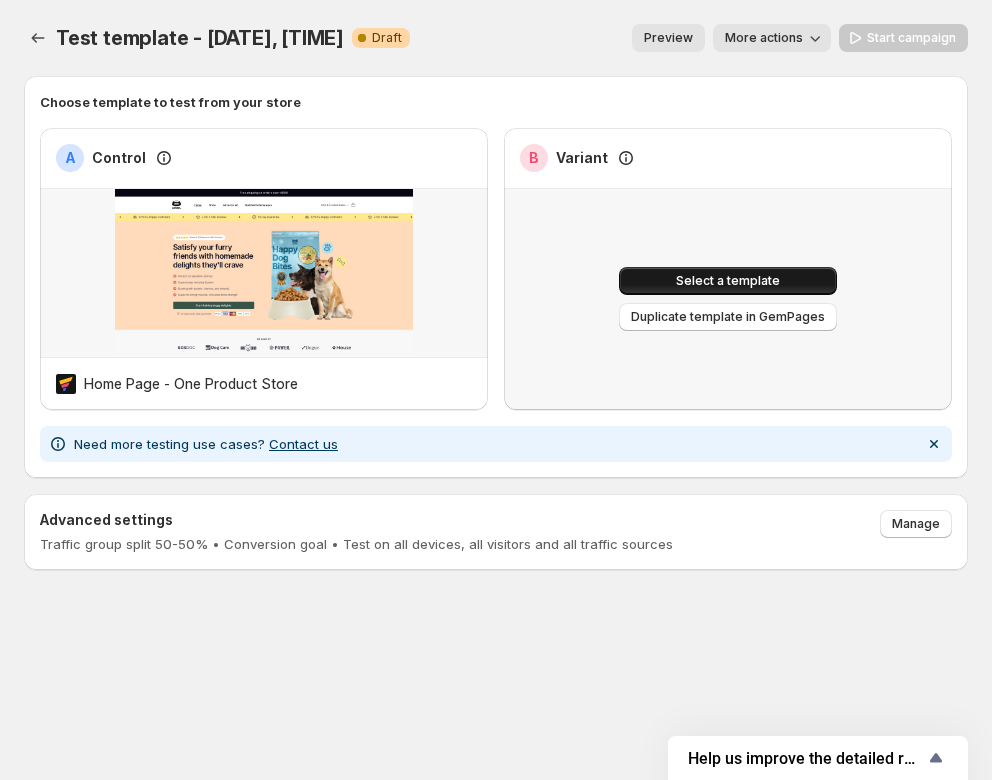 click on "Select a template" at bounding box center [728, 281] 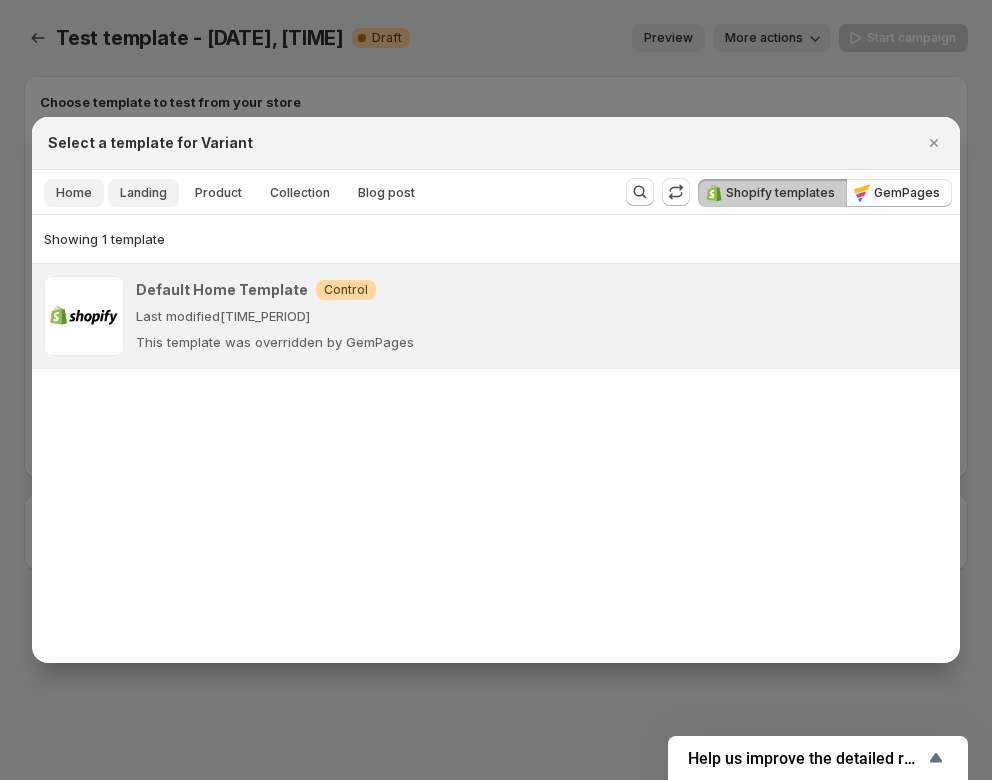 click on "Landing" at bounding box center (143, 193) 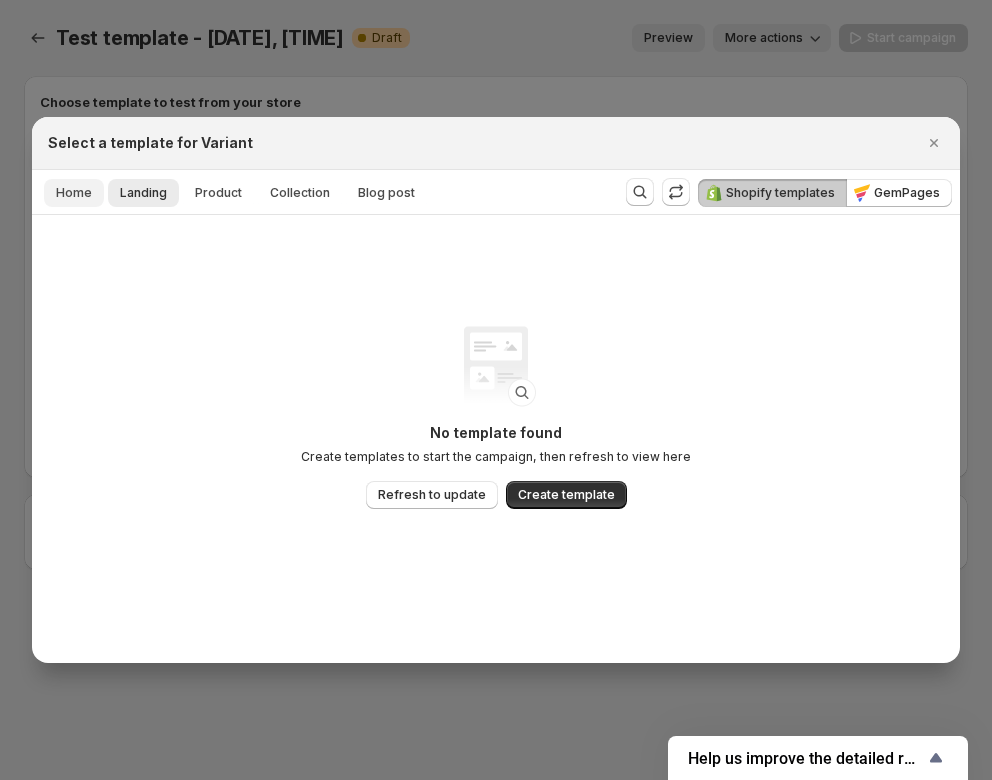 click on "Home" at bounding box center (74, 193) 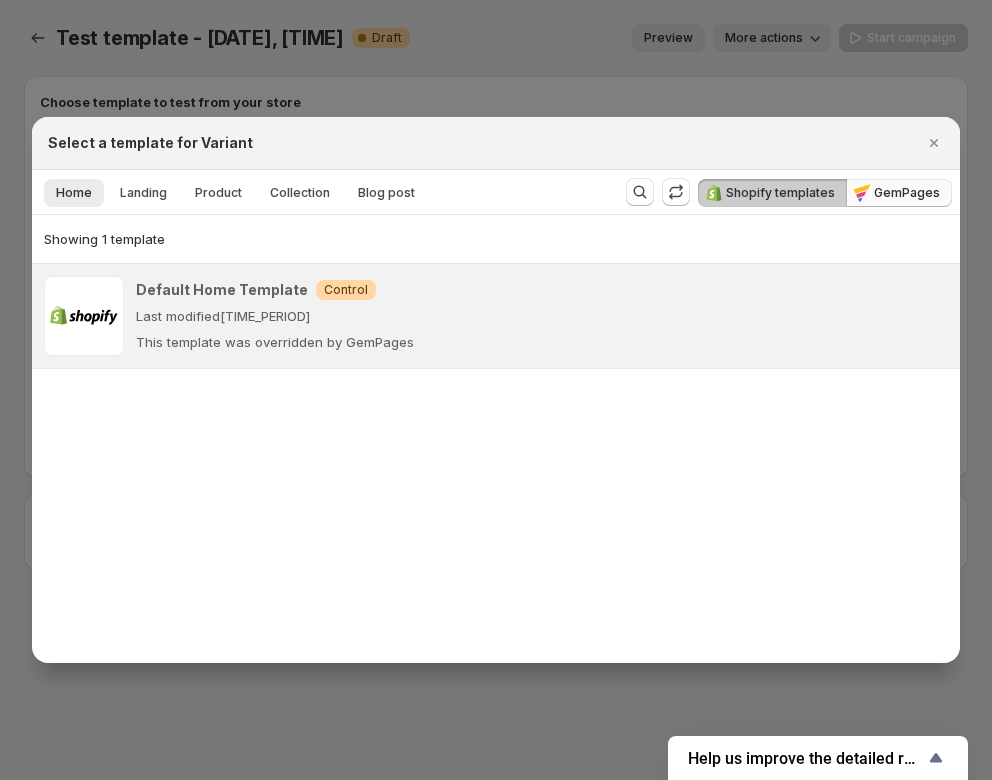 click on "GemPages" at bounding box center [907, 193] 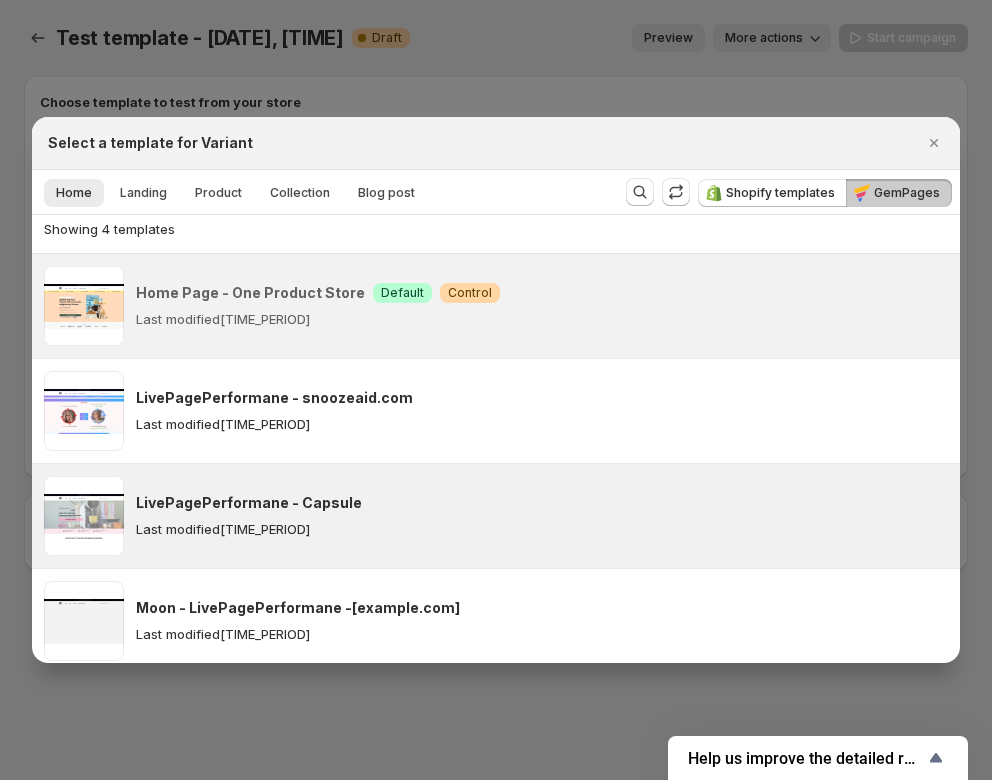 scroll, scrollTop: 19, scrollLeft: 0, axis: vertical 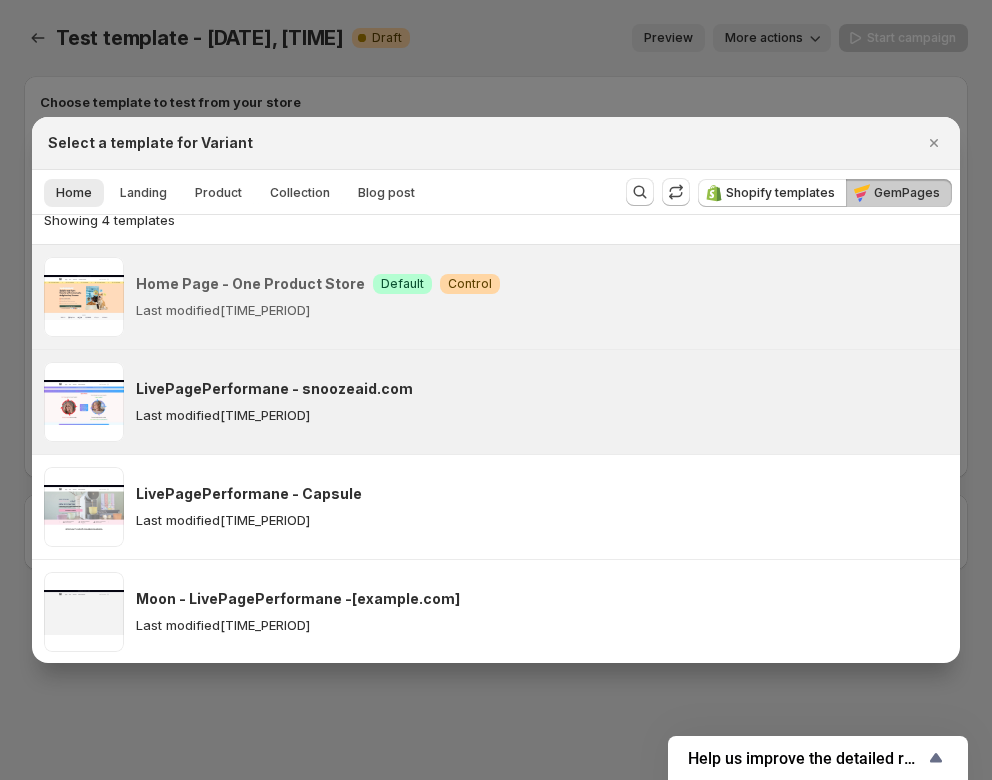 click on "LivePagePerformane - snoozeaid.com Last modified  5 months ago" at bounding box center [542, 402] 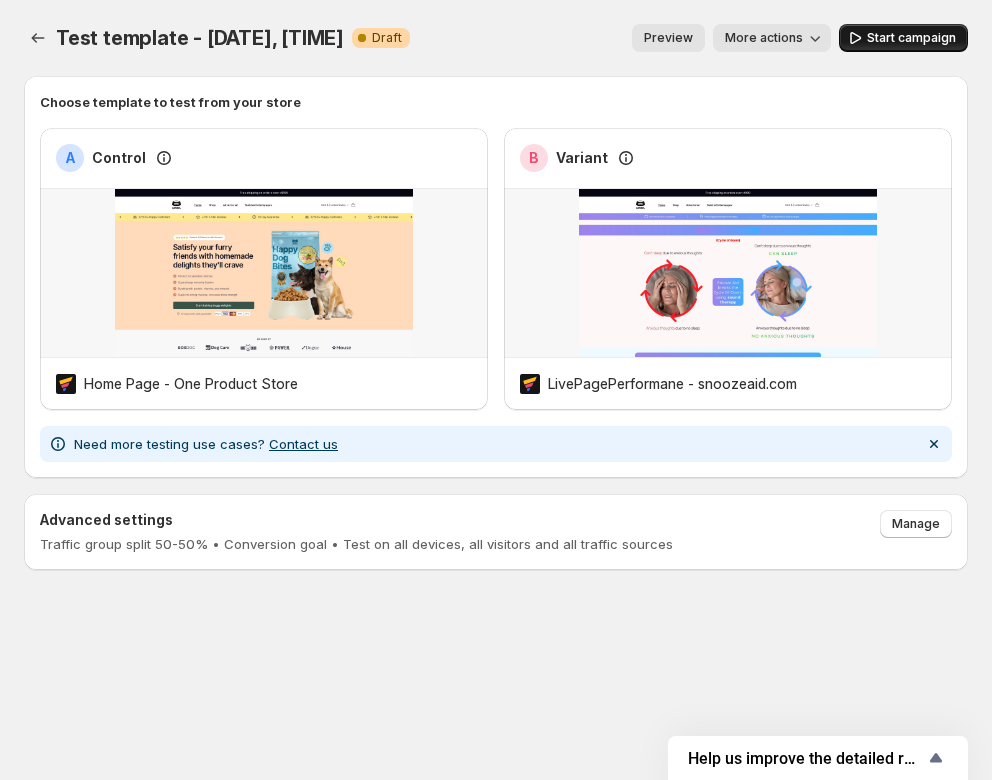 click on "Start campaign" at bounding box center (911, 38) 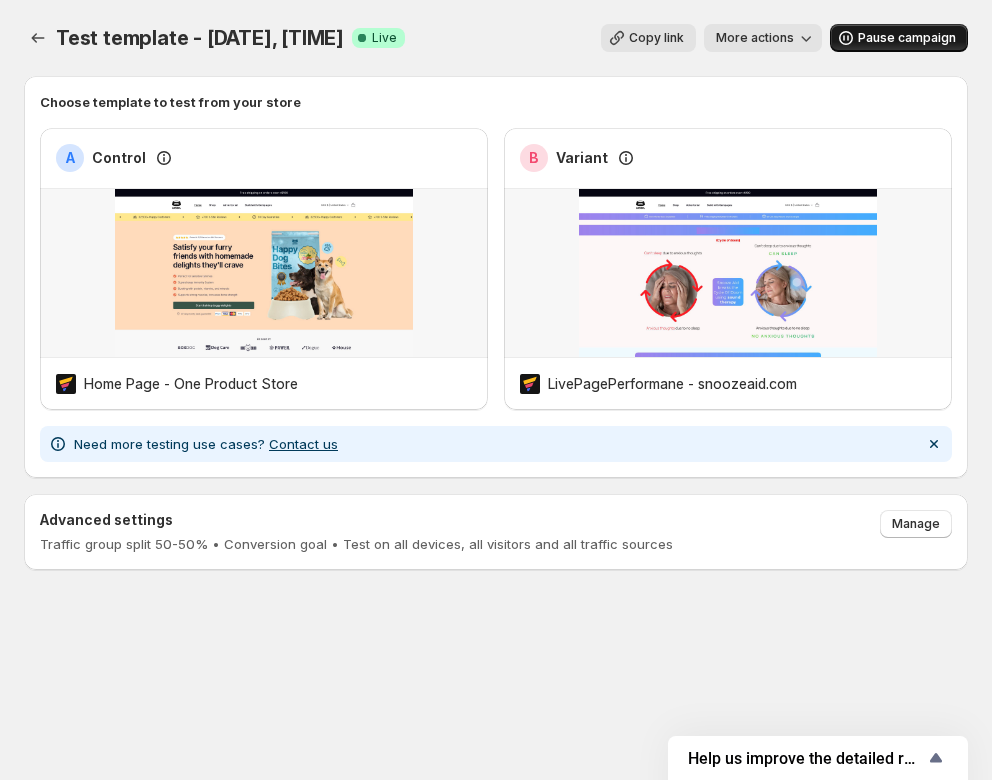 click on "Pause campaign" at bounding box center [907, 38] 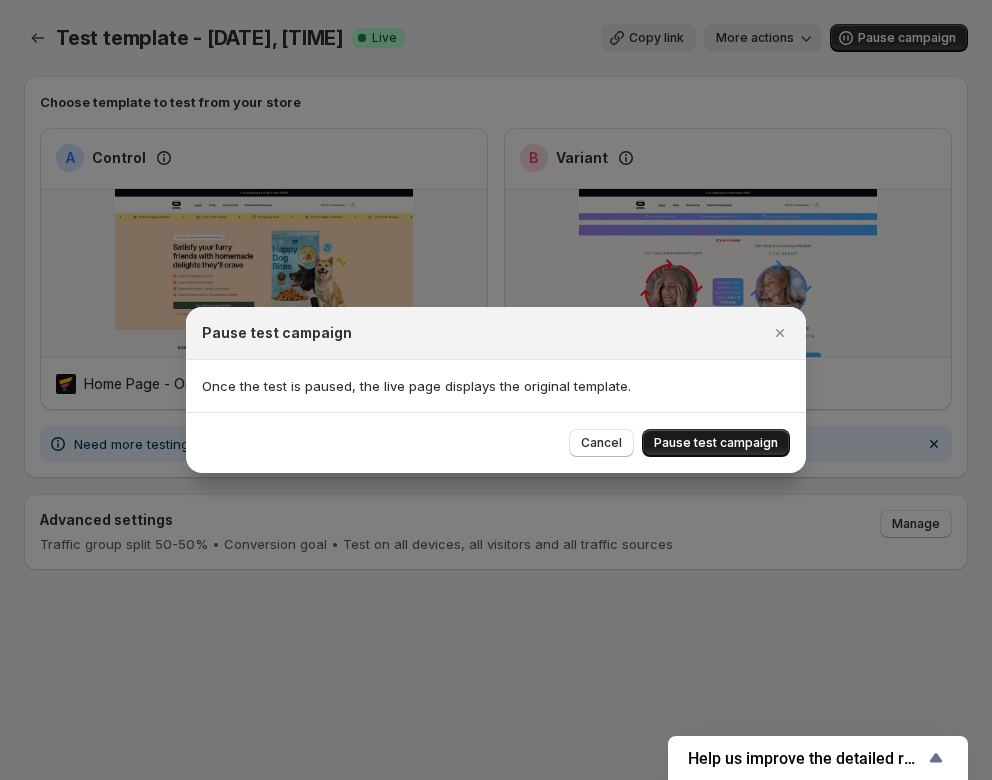 click on "Pause test campaign" at bounding box center [716, 443] 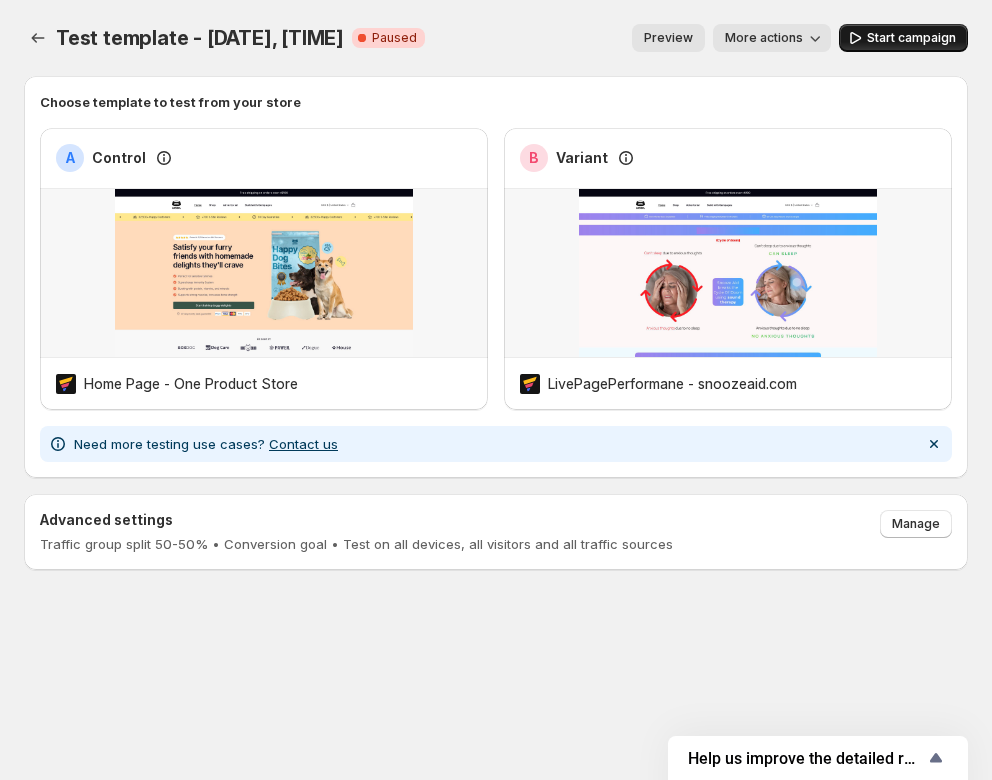 click on "Start campaign" at bounding box center (911, 38) 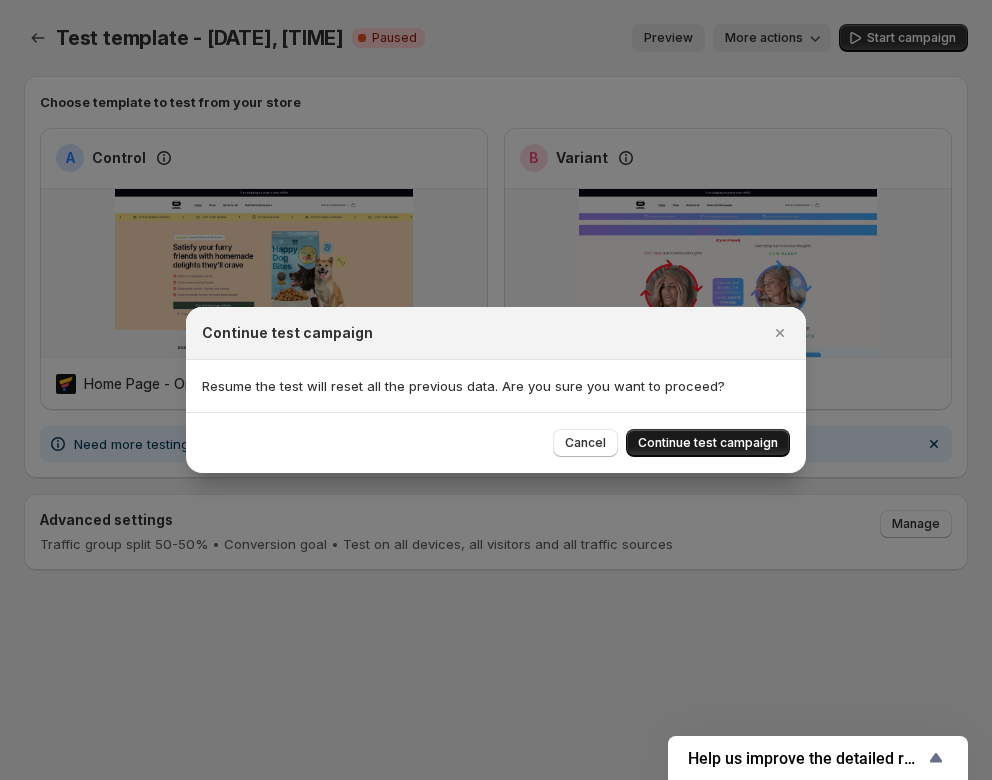 click on "Continue test campaign" at bounding box center [708, 443] 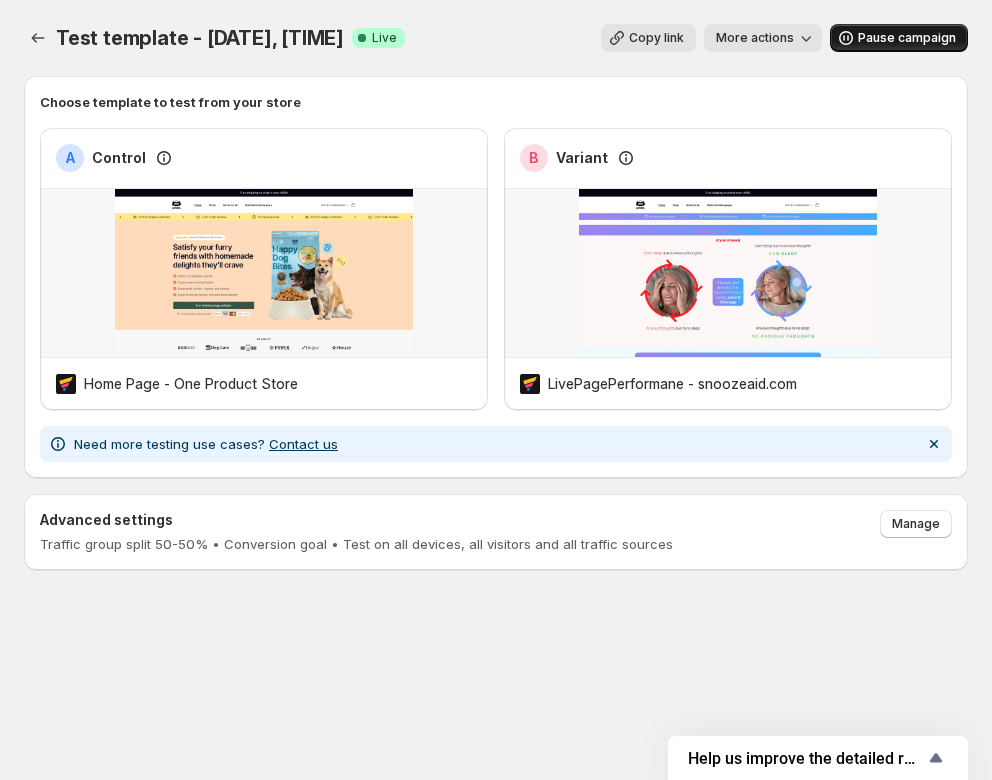 click on "Pause campaign" at bounding box center (907, 38) 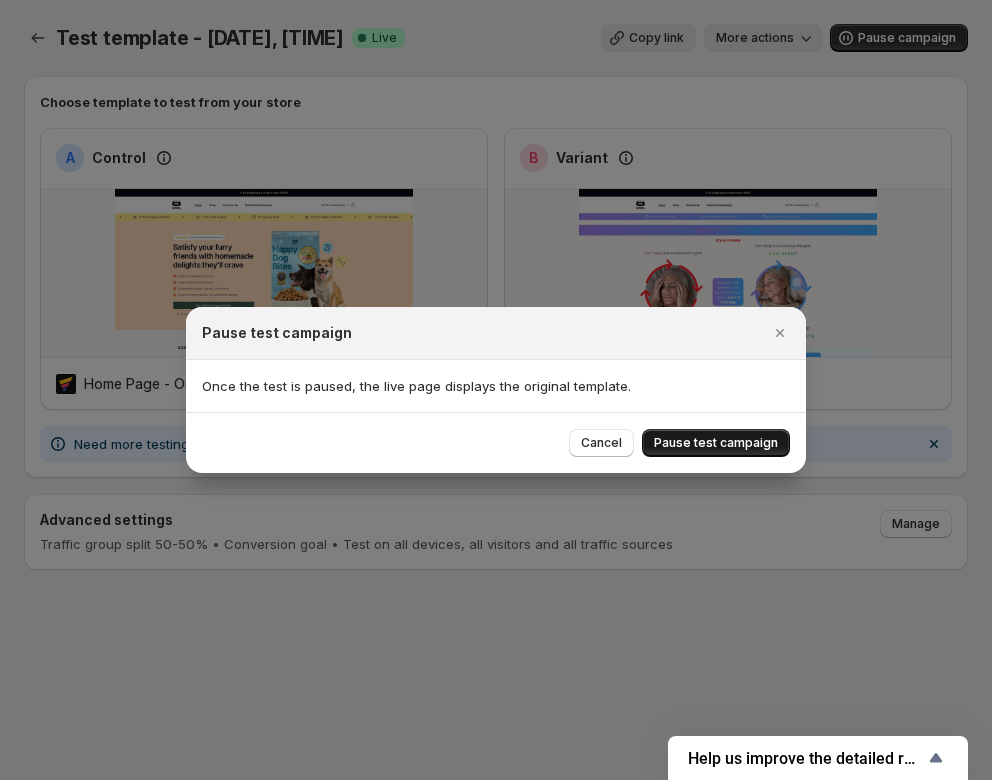 click on "Pause test campaign" at bounding box center [716, 443] 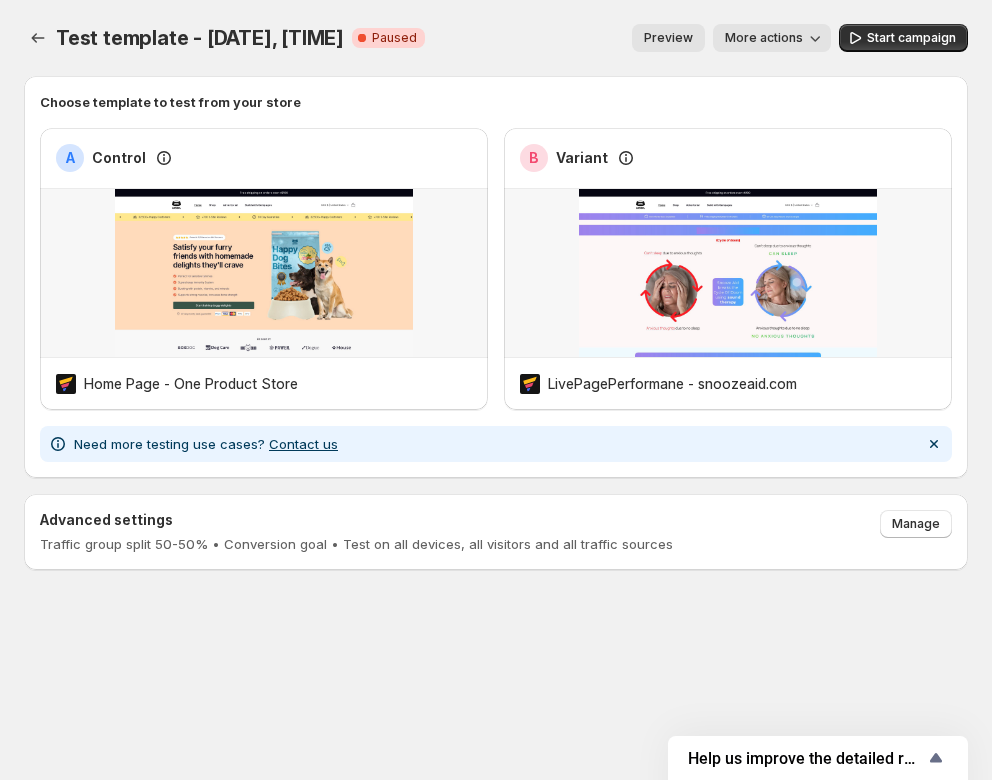 click on "Test template - Jul 13, 12:55:56. This page is ready Test template - Jul 13, 12:55:56 Critical Complete Paused Preview More actions More actions Preview More actions Start campaign Choose template to test from your store A Control Home Page - One Product Store B Variant LivePagePerformane - snoozeaid.com Need more testing use cases?   Contact us Advanced settings Traffic group split 50-50% • Conversion goal • Test on all devices, all visitors and all traffic sources Manage" at bounding box center [496, 339] 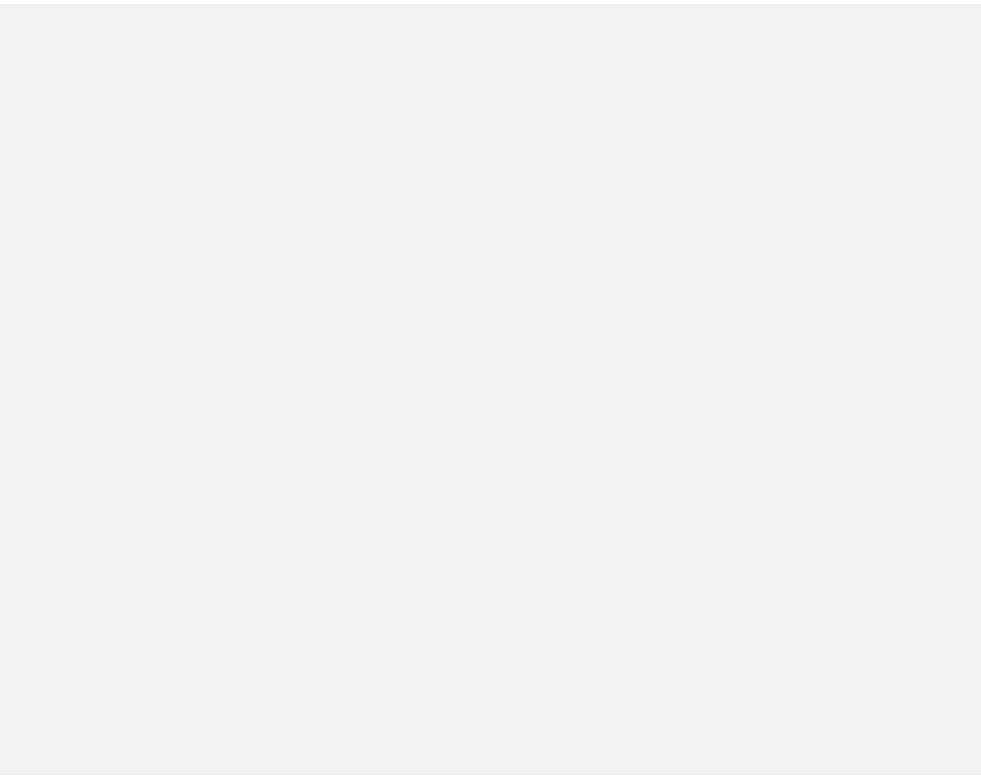 scroll, scrollTop: 0, scrollLeft: 0, axis: both 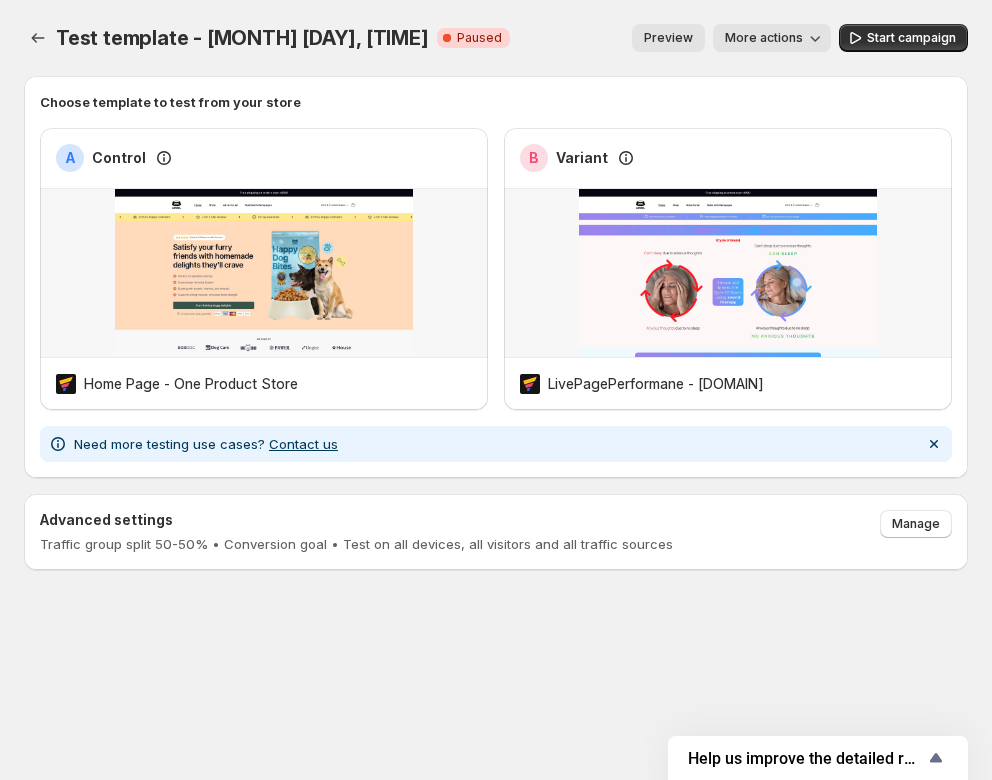 click on "More actions" at bounding box center (764, 38) 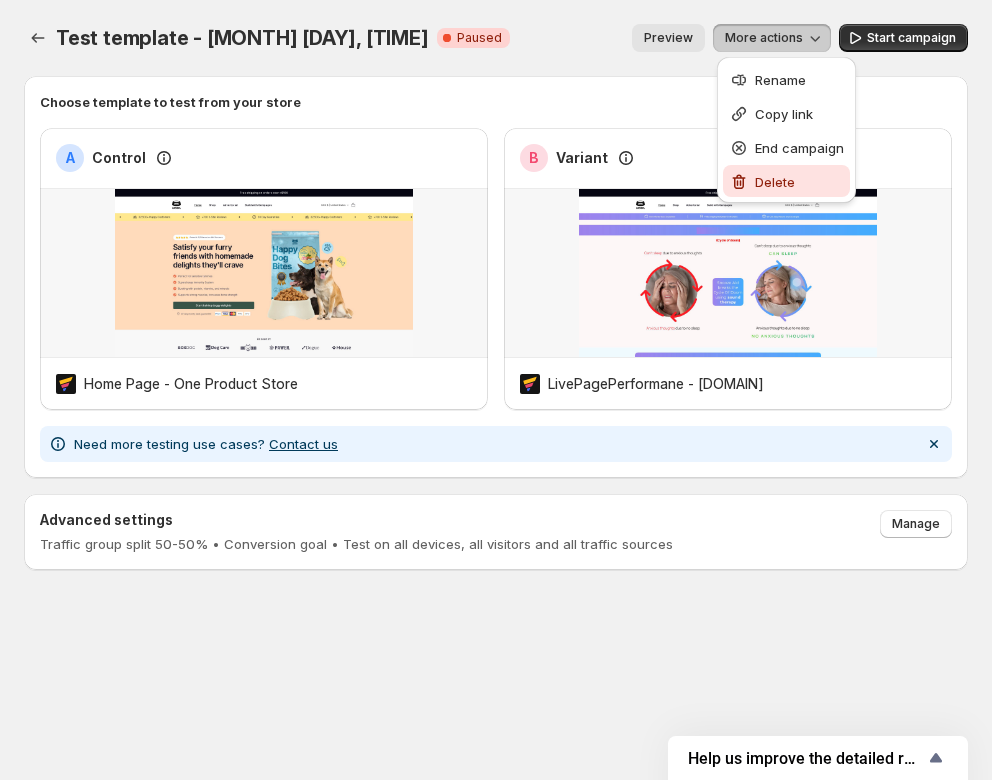 click on "Delete" at bounding box center (775, 182) 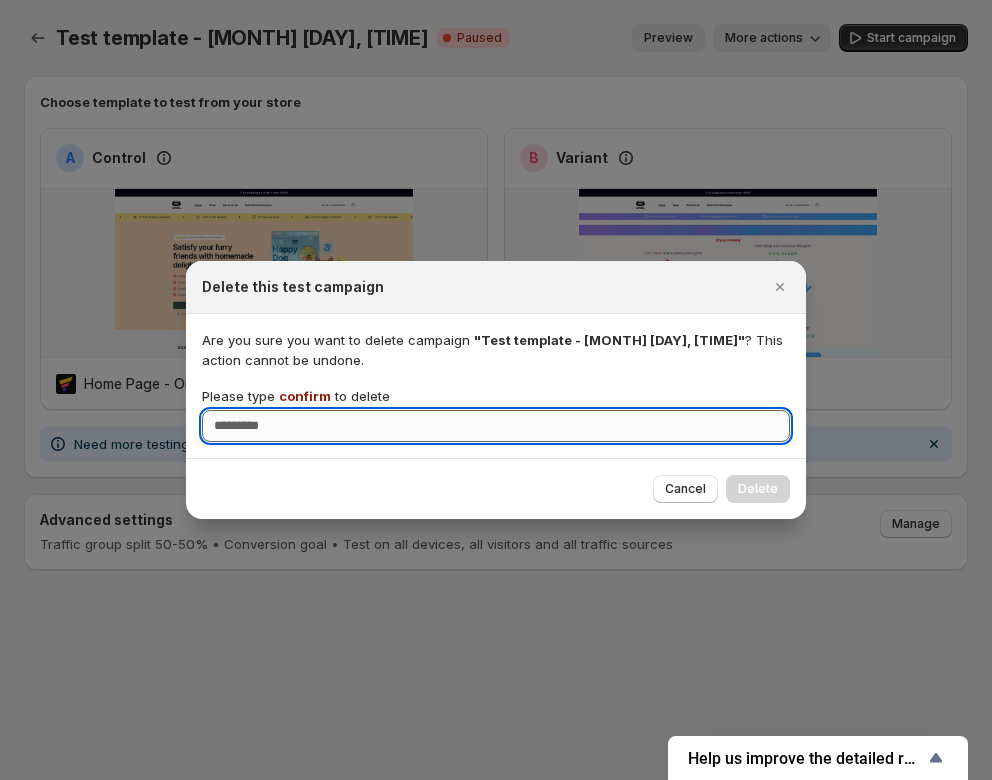 click on "Please type   confirm   to delete" at bounding box center [496, 426] 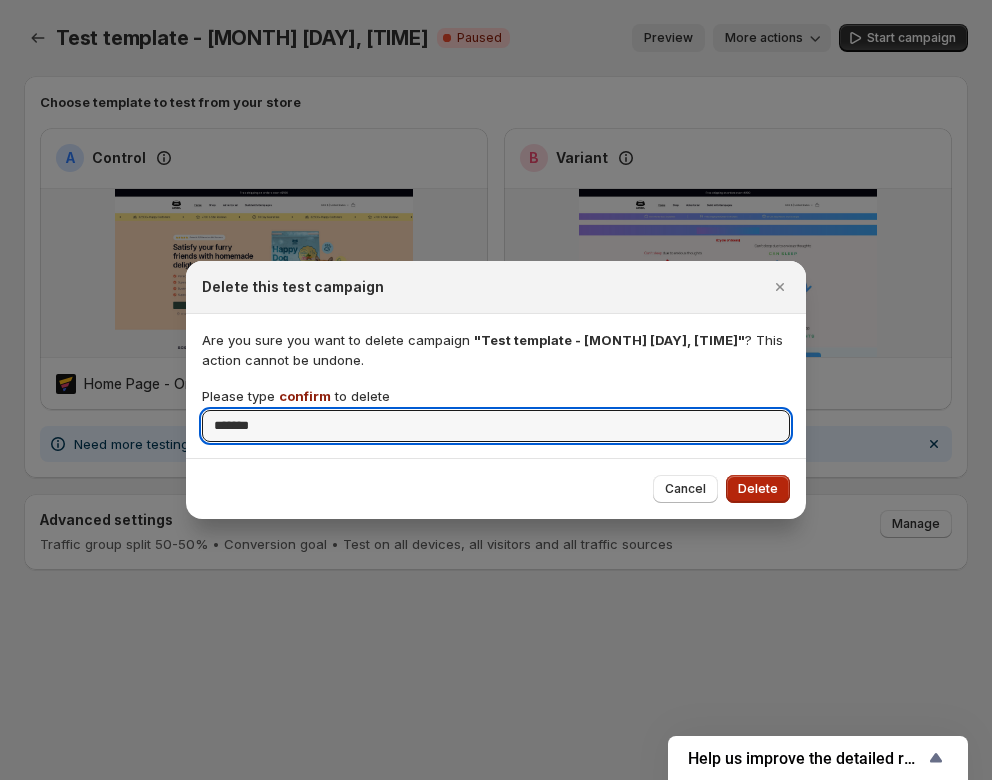 type on "*******" 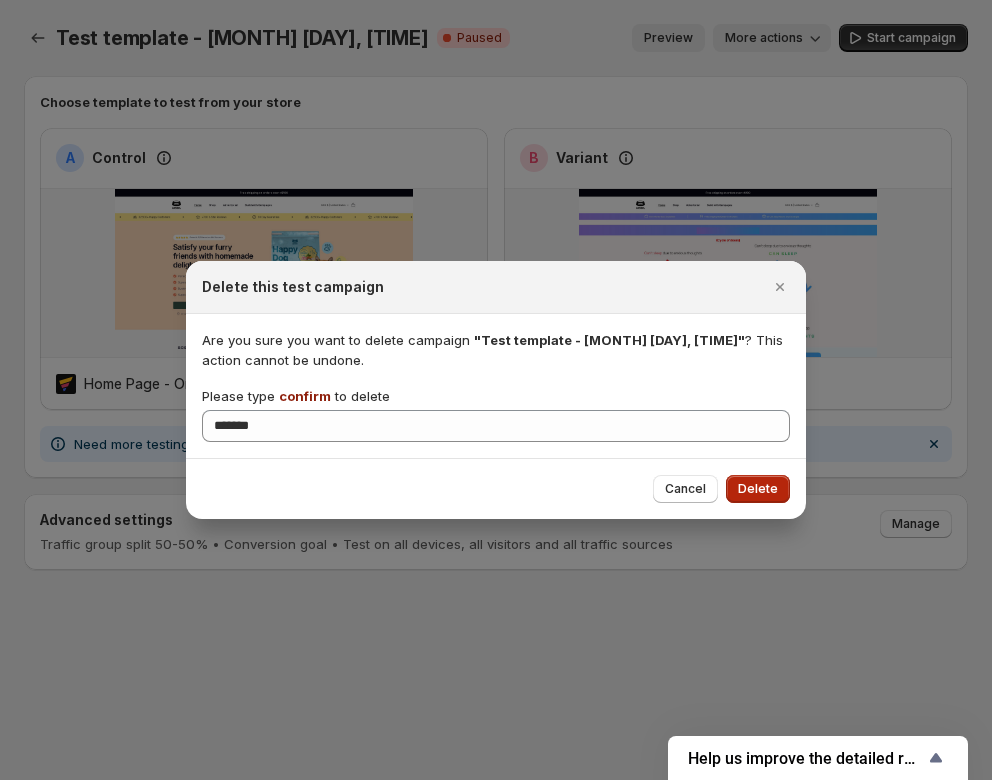 click on "Delete" at bounding box center [758, 489] 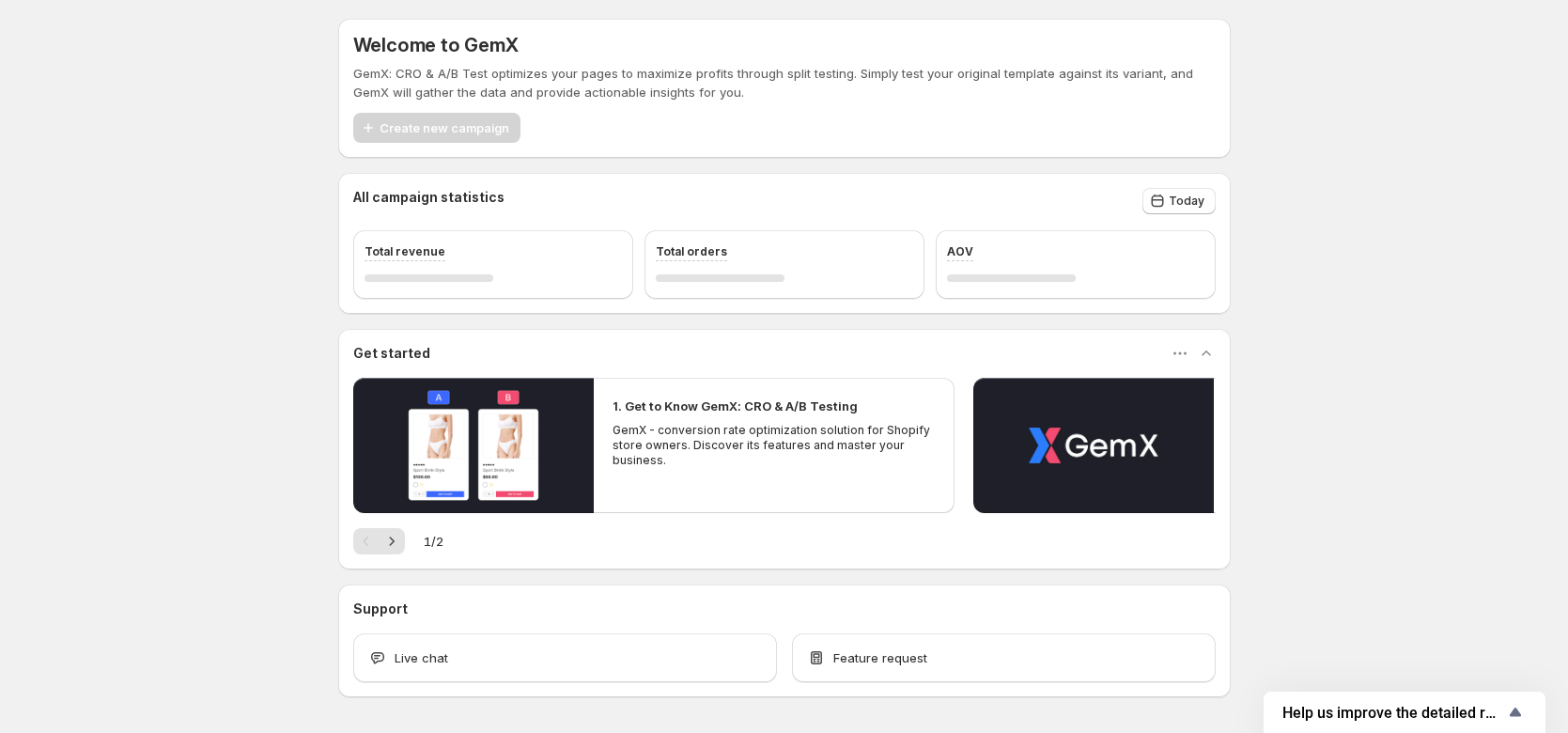 scroll, scrollTop: 0, scrollLeft: 0, axis: both 